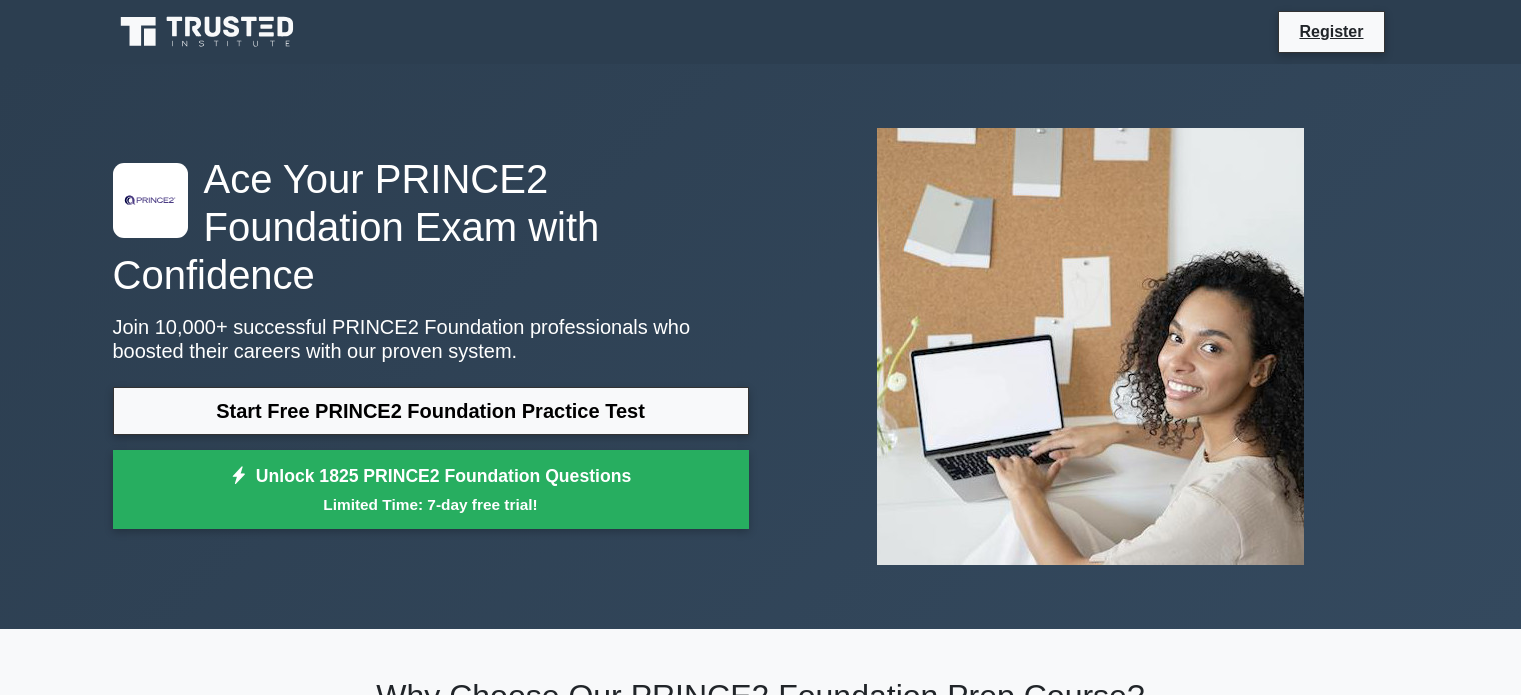 scroll, scrollTop: 0, scrollLeft: 0, axis: both 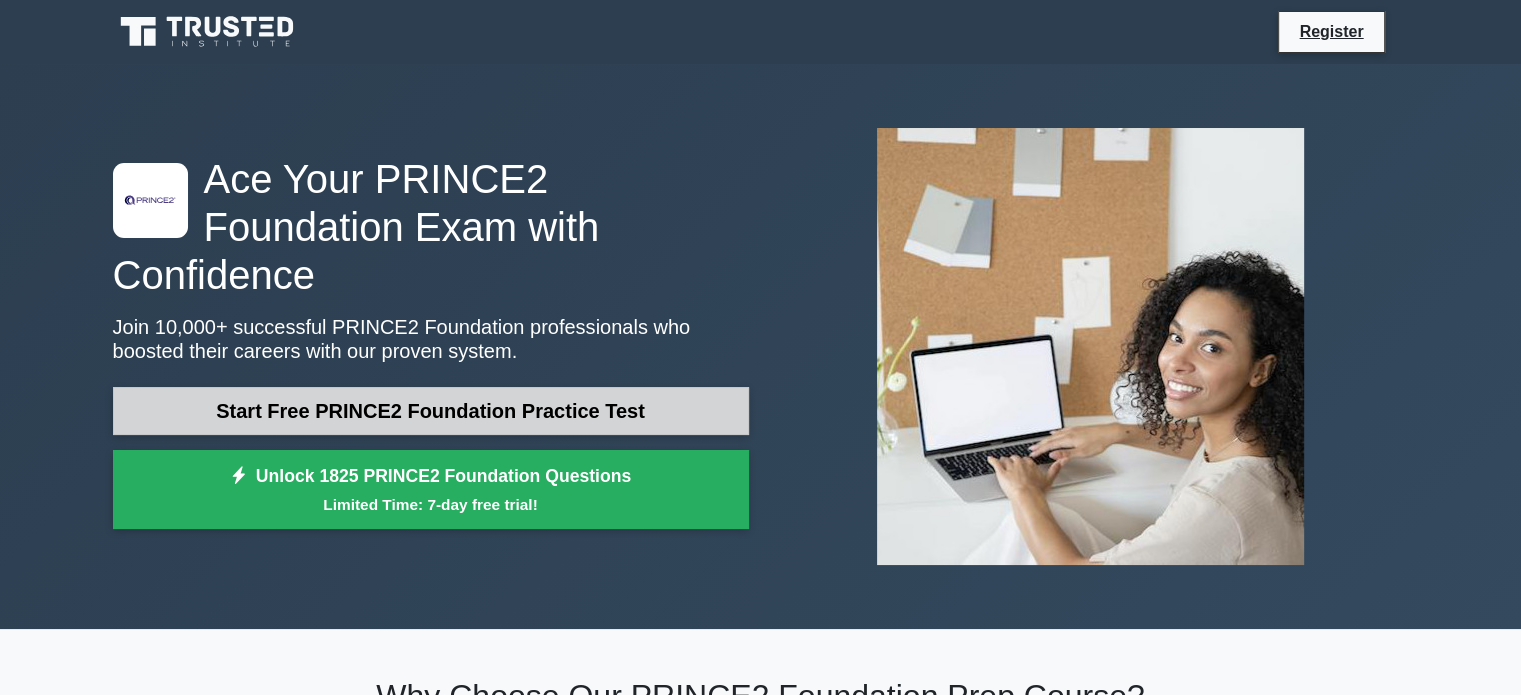 click on "Start Free PRINCE2 Foundation Practice Test" at bounding box center [431, 411] 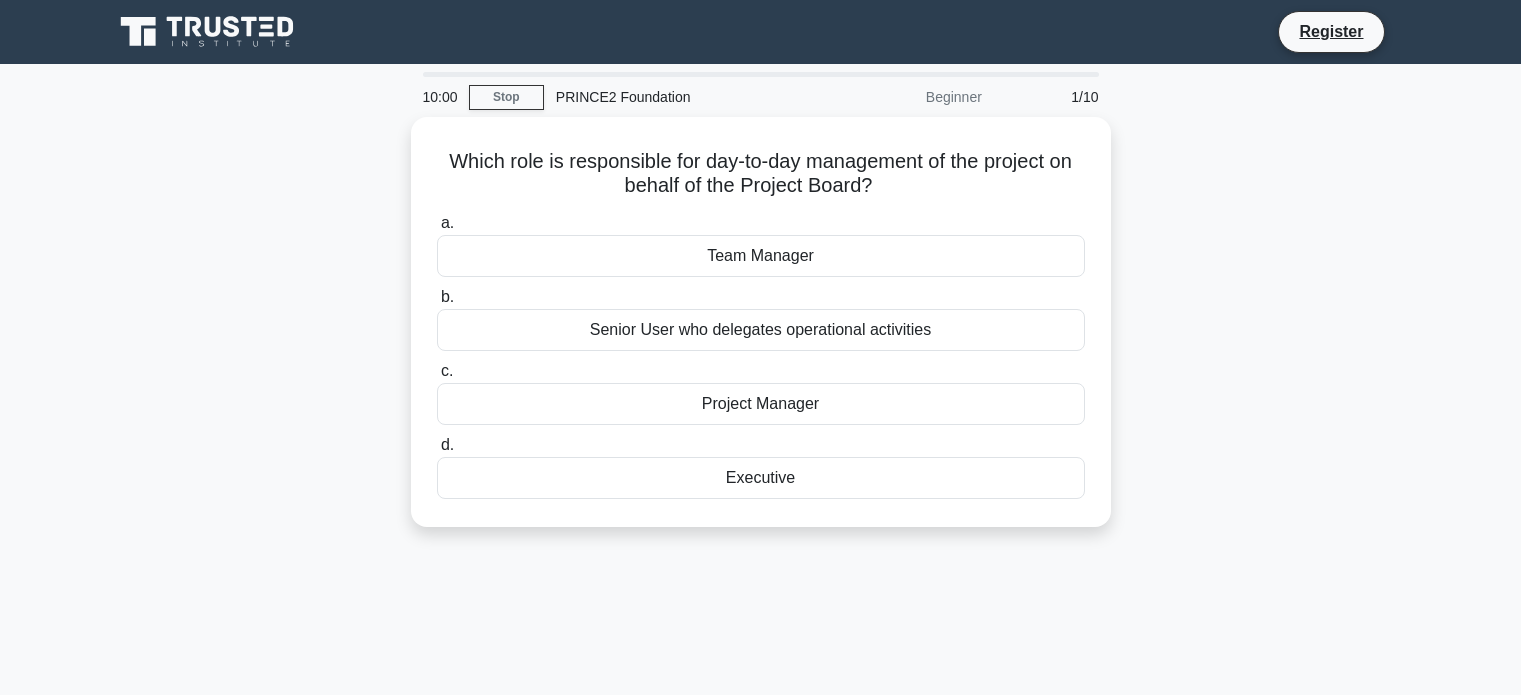 scroll, scrollTop: 0, scrollLeft: 0, axis: both 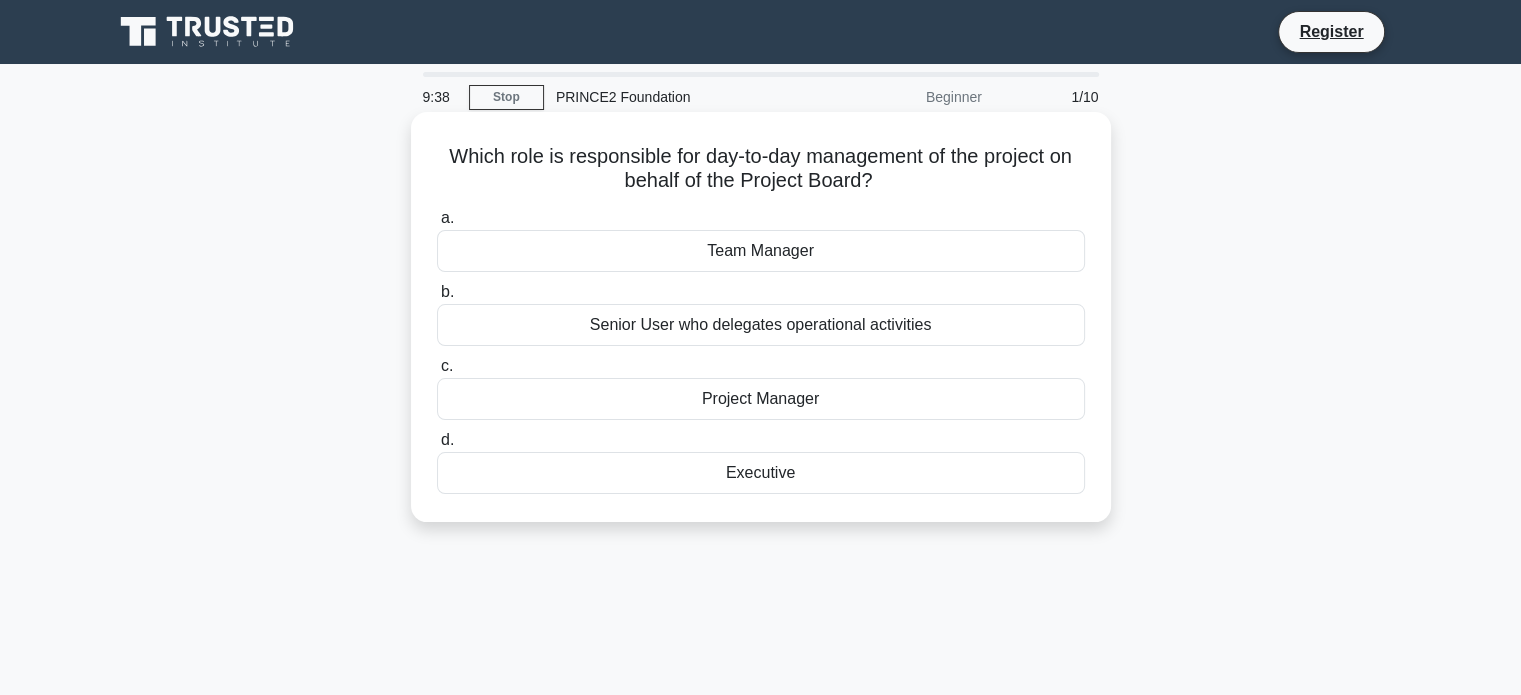 click on "Project Manager" at bounding box center [761, 399] 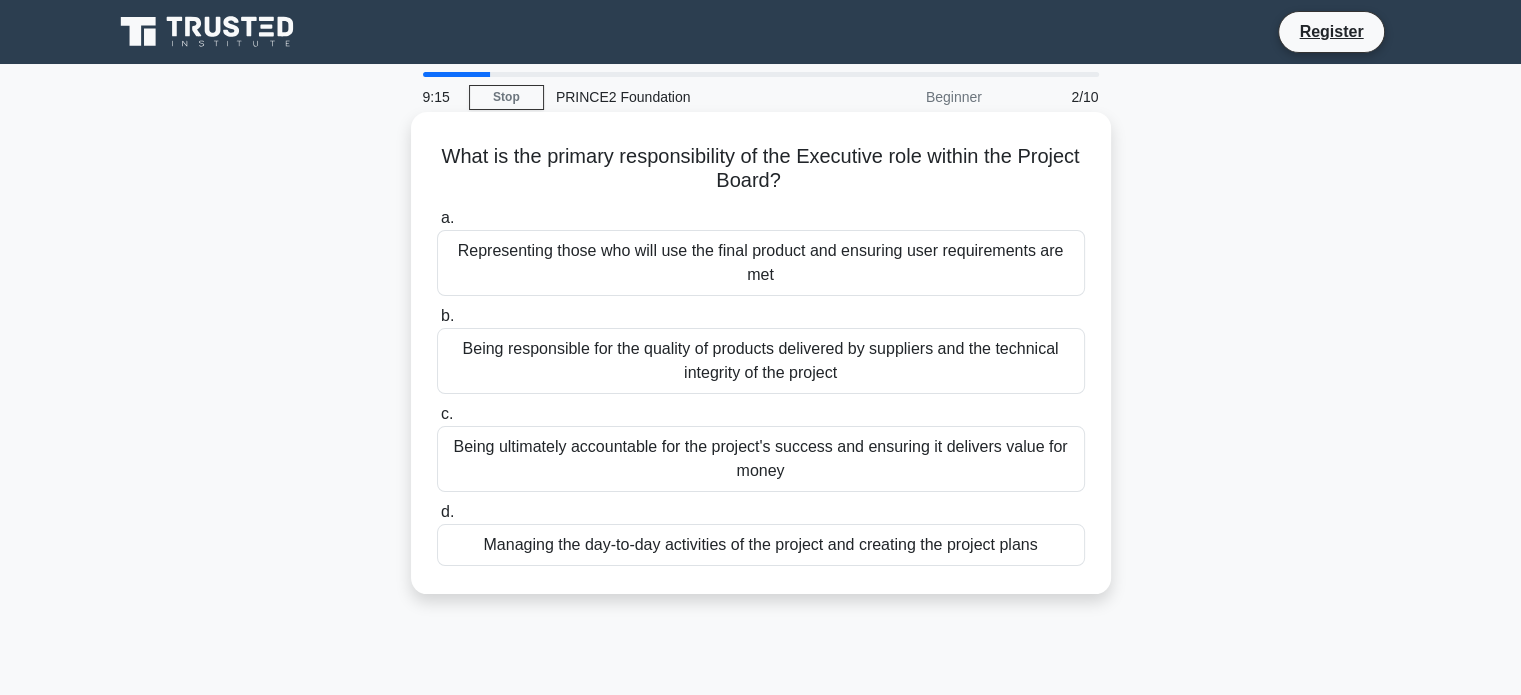 click on "Being ultimately accountable for the project's success and ensuring it delivers value for money" at bounding box center (761, 459) 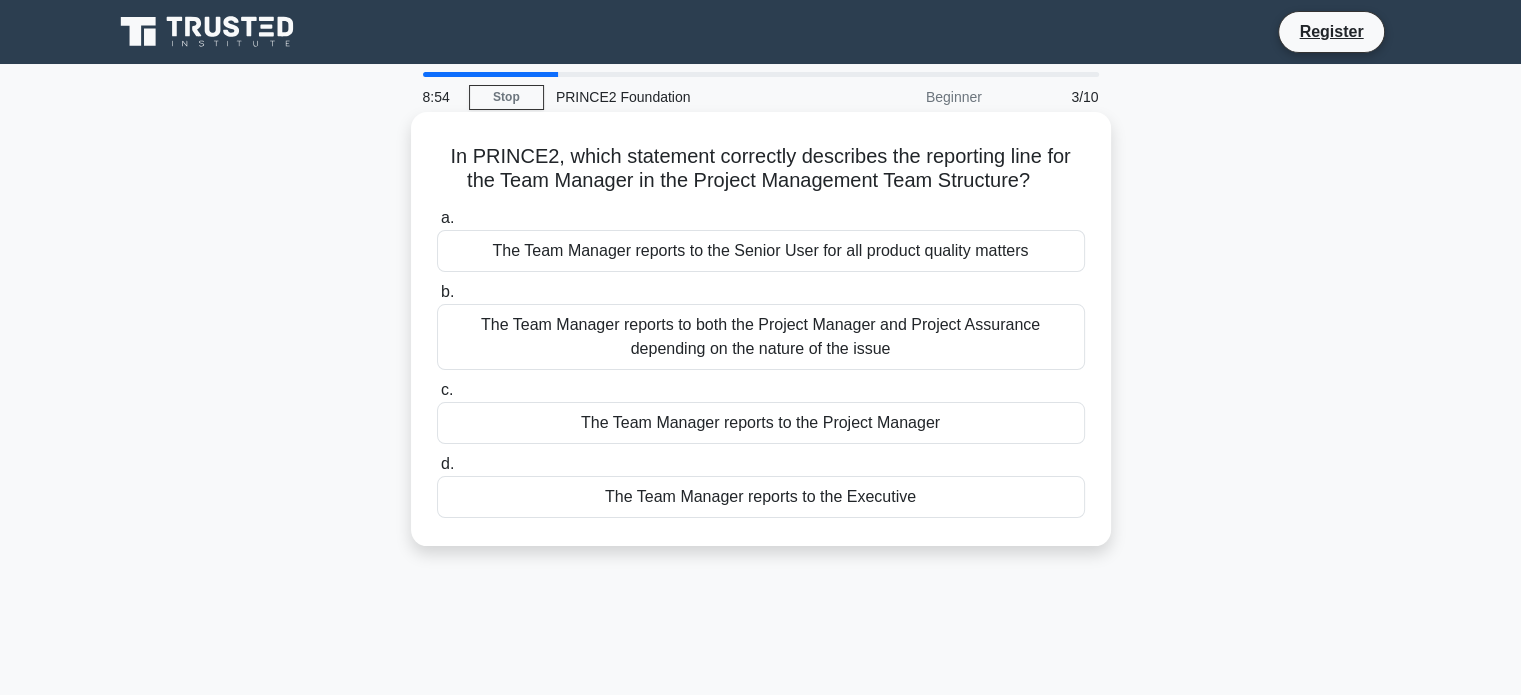 click on "The Team Manager reports to the Project Manager" at bounding box center (761, 423) 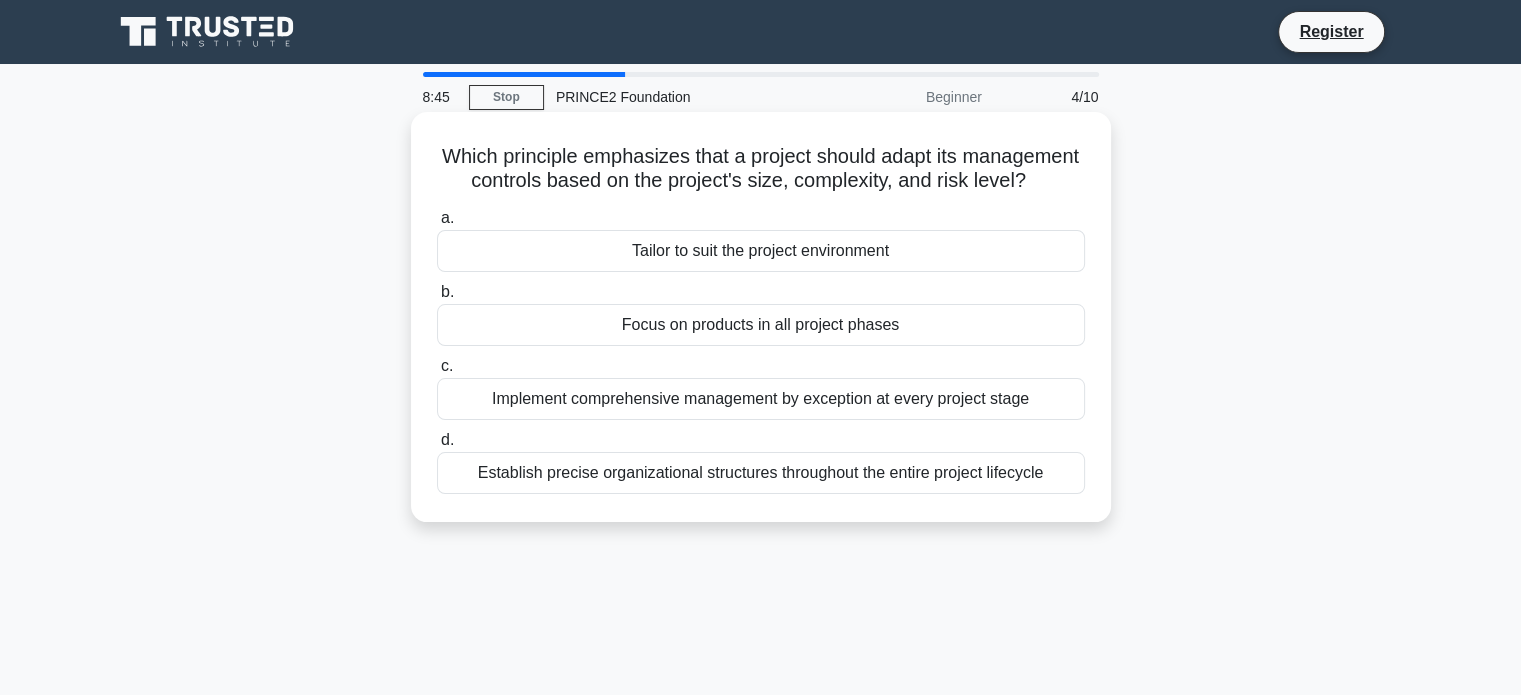 click on "Tailor to suit the project environment" at bounding box center [761, 251] 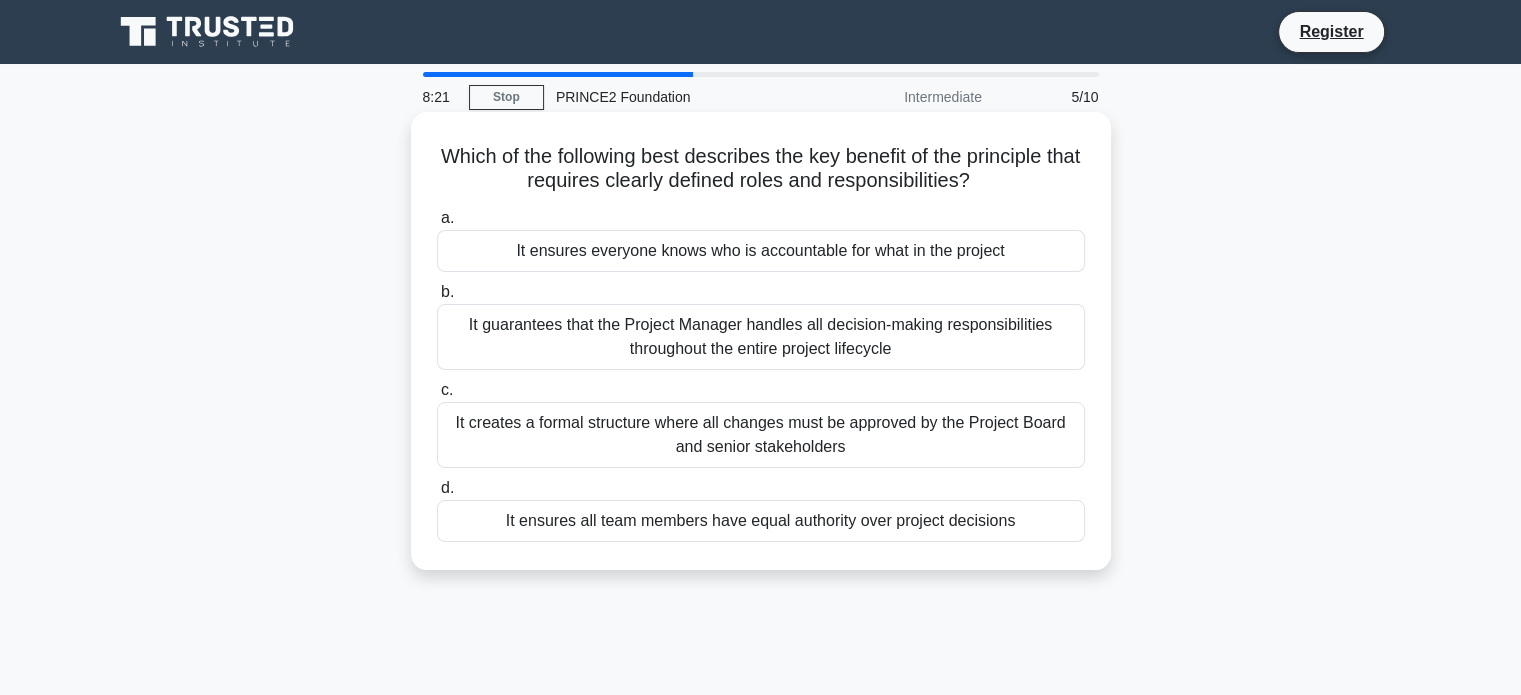 click on "It ensures everyone knows who is accountable for what in the project" at bounding box center (761, 251) 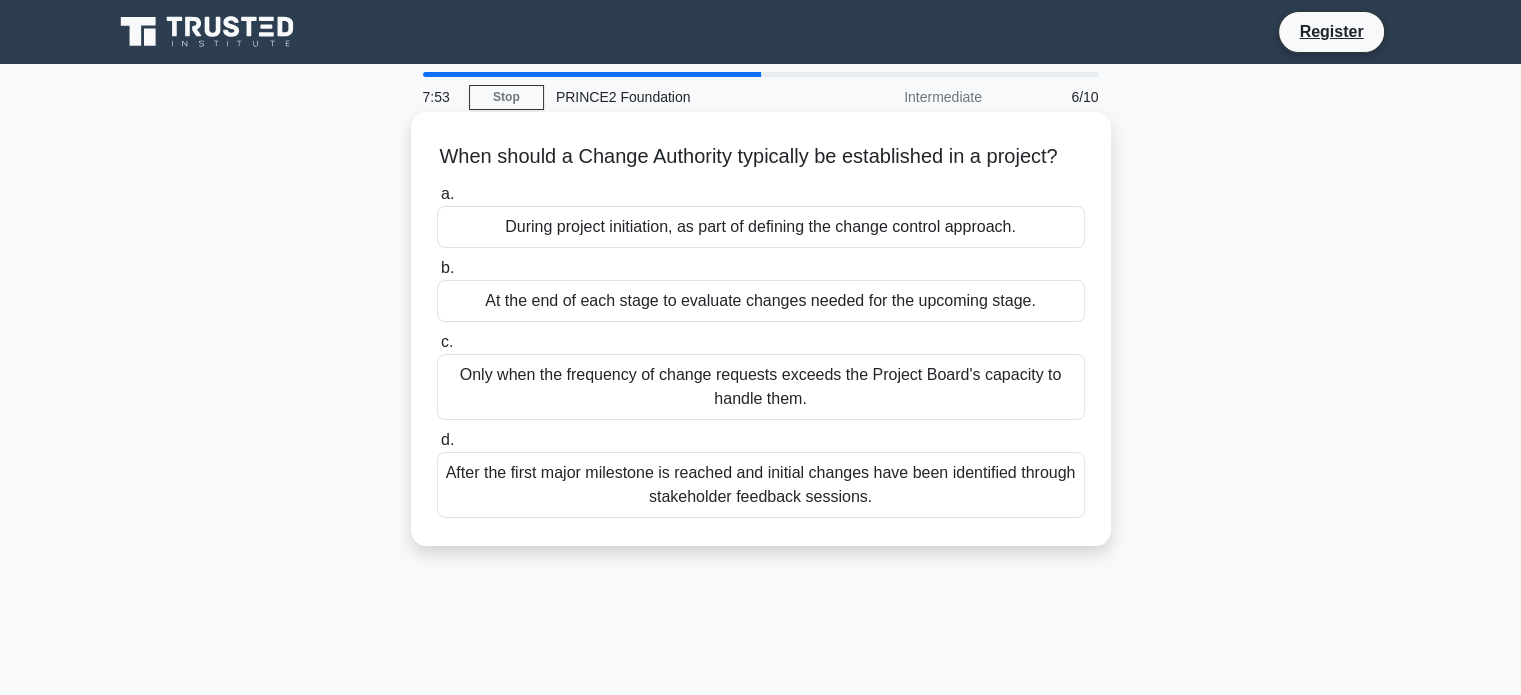 click on "During project initiation, as part of defining the change control approach." at bounding box center [761, 227] 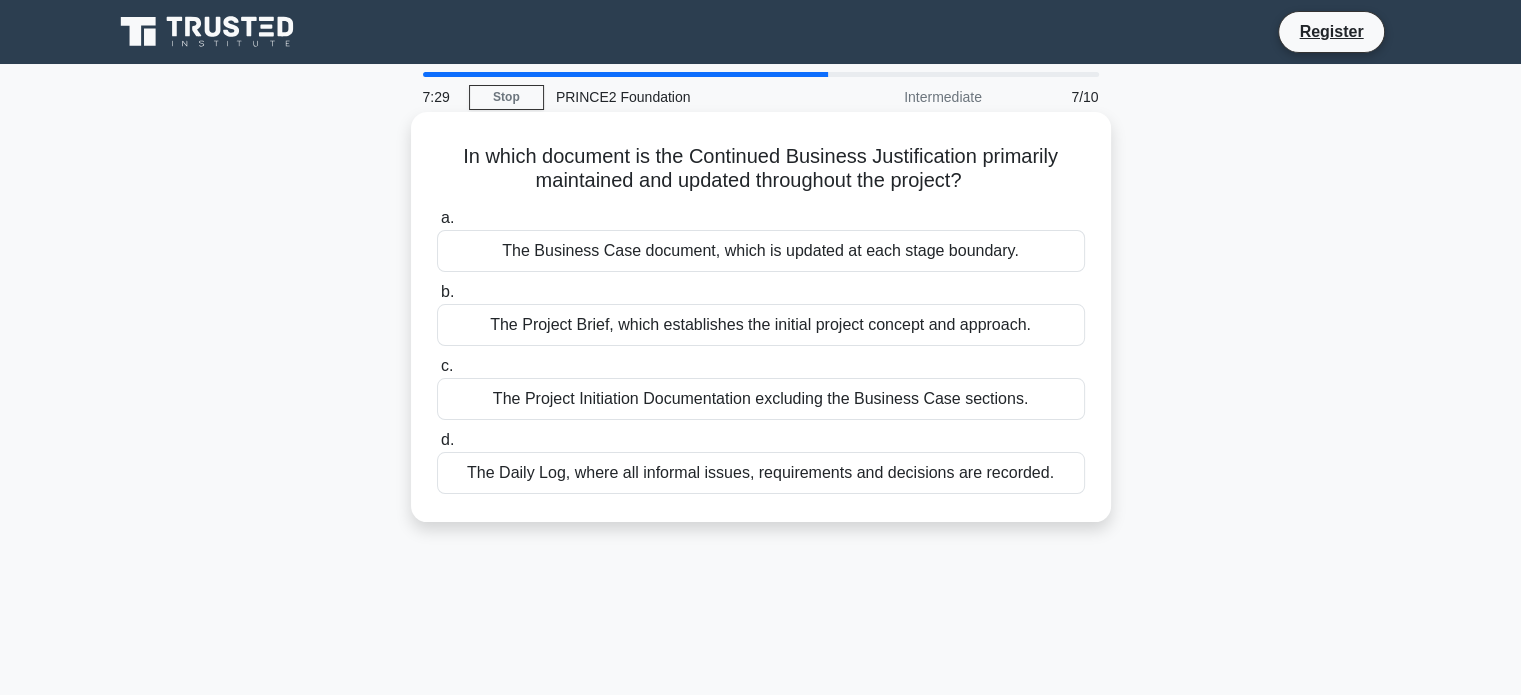 click on "The Business Case document, which is updated at each stage boundary." at bounding box center (761, 251) 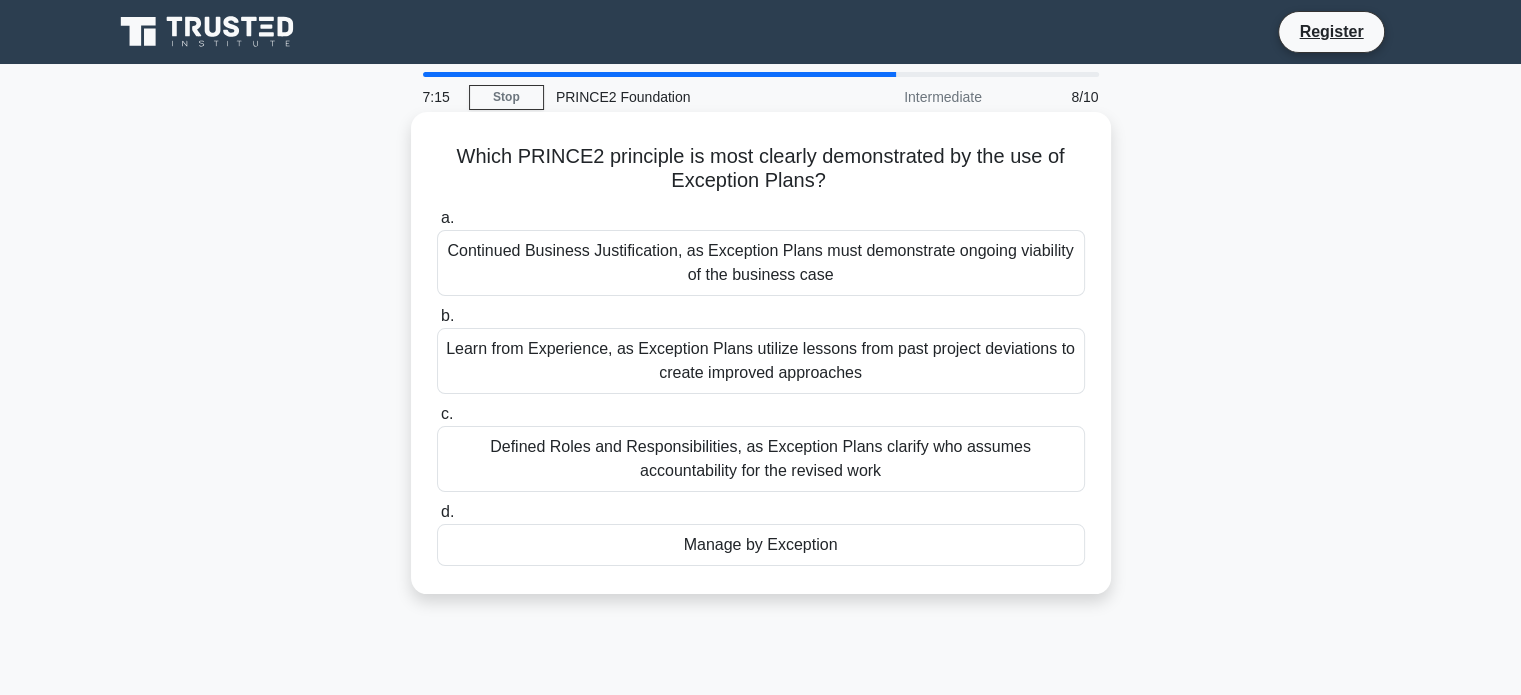 click on "Manage by Exception" at bounding box center [761, 545] 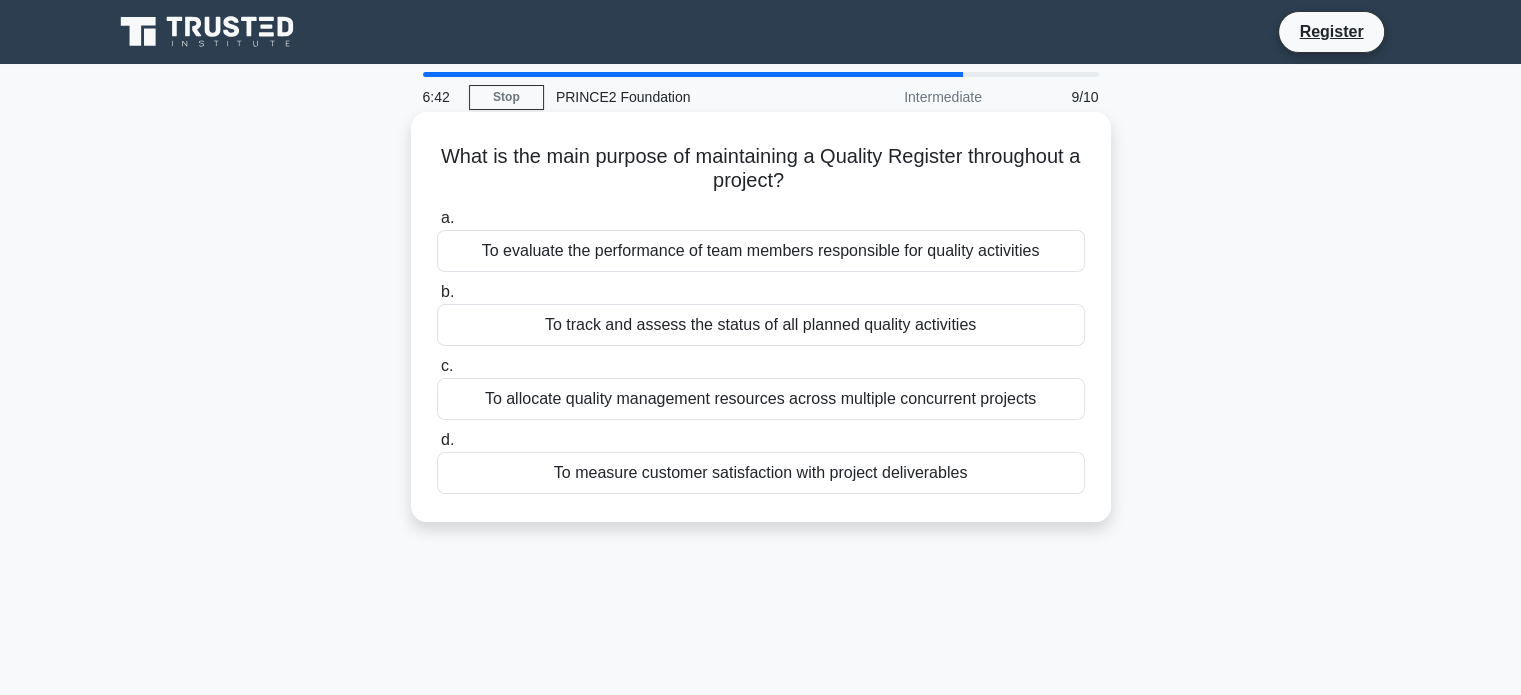 click on "To track and assess the status of all planned quality activities" at bounding box center (761, 325) 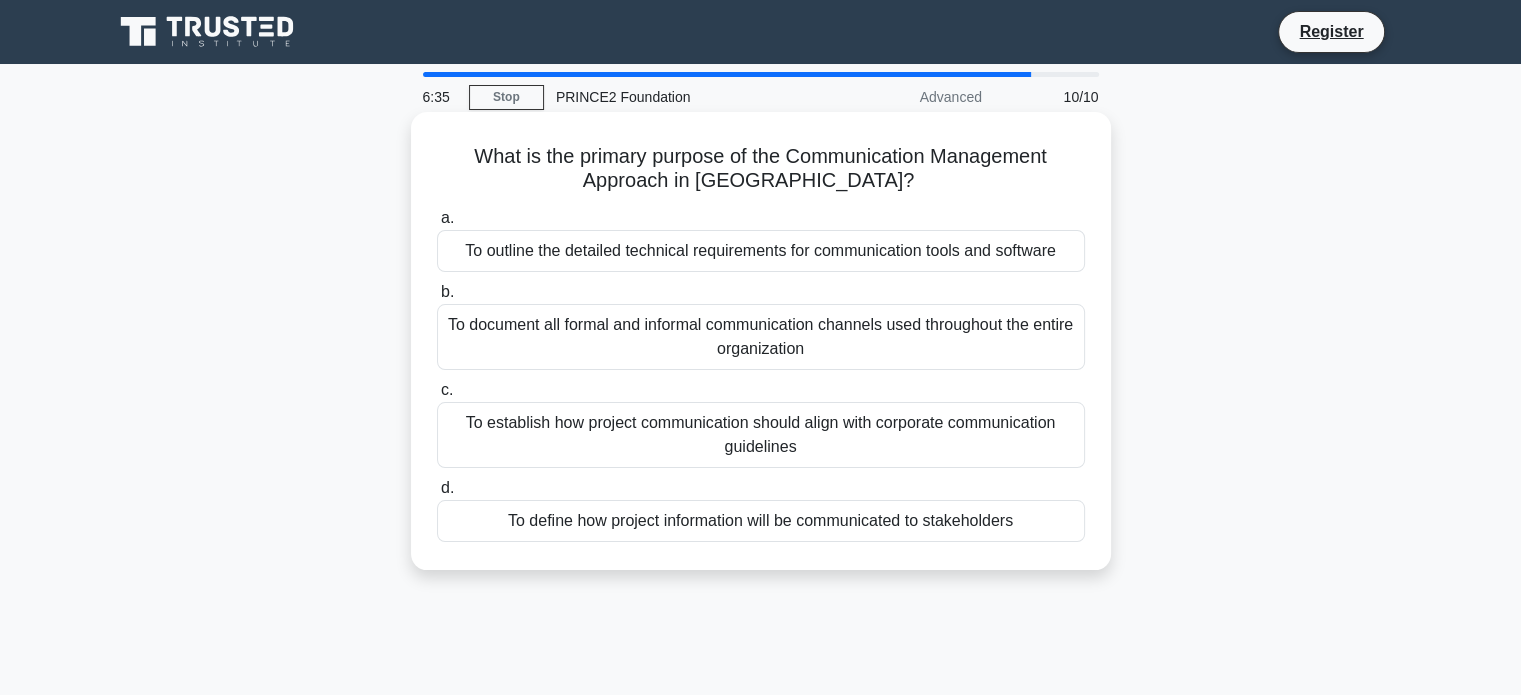 click on "To establish how project communication should align with corporate communication guidelines" at bounding box center (761, 435) 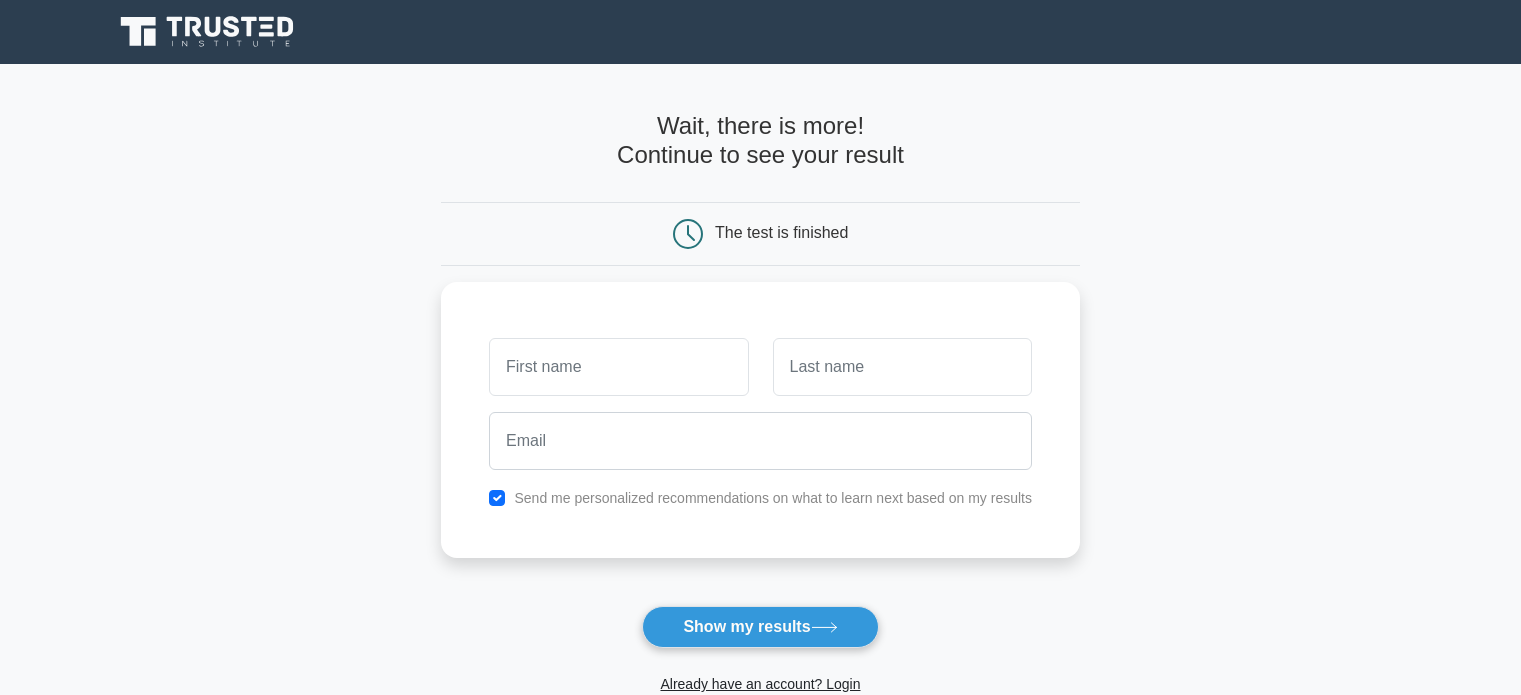 scroll, scrollTop: 0, scrollLeft: 0, axis: both 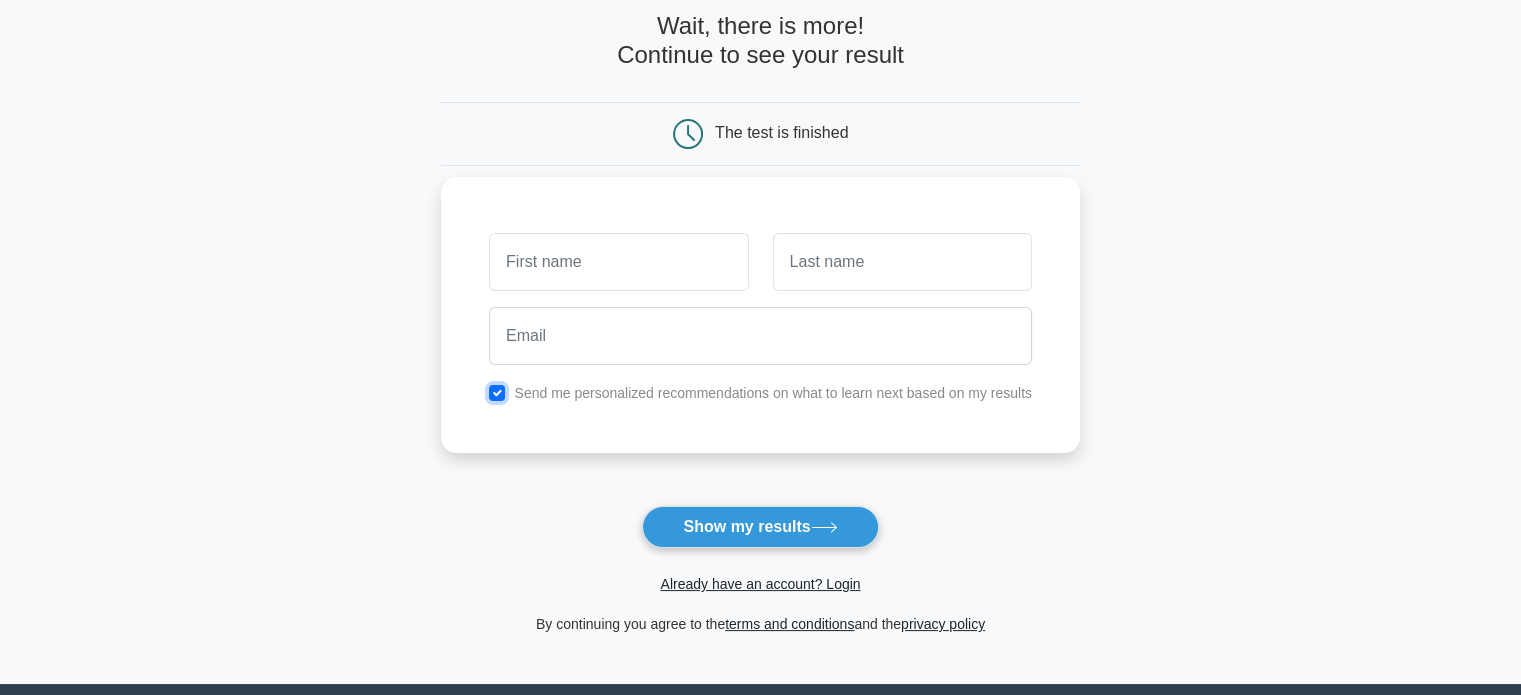 click at bounding box center [497, 393] 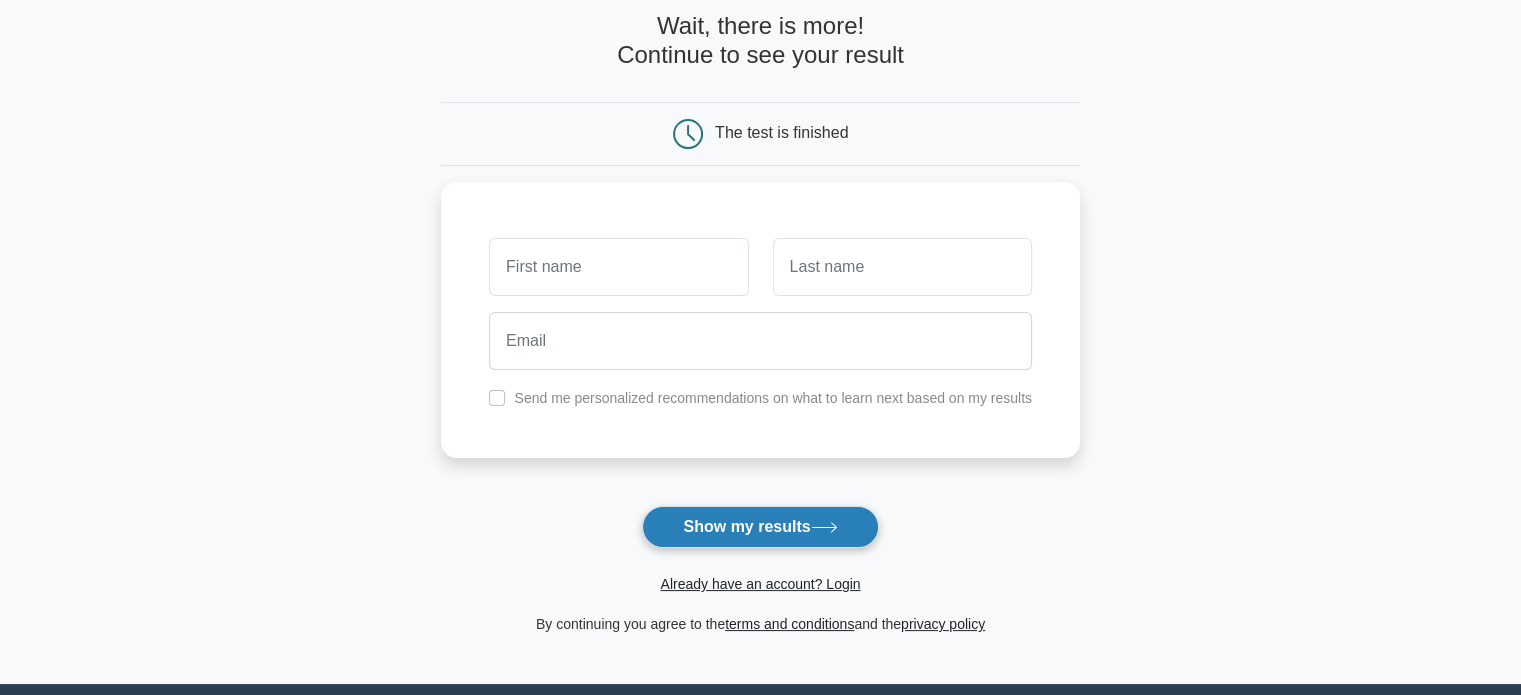 click on "Show my results" at bounding box center [760, 527] 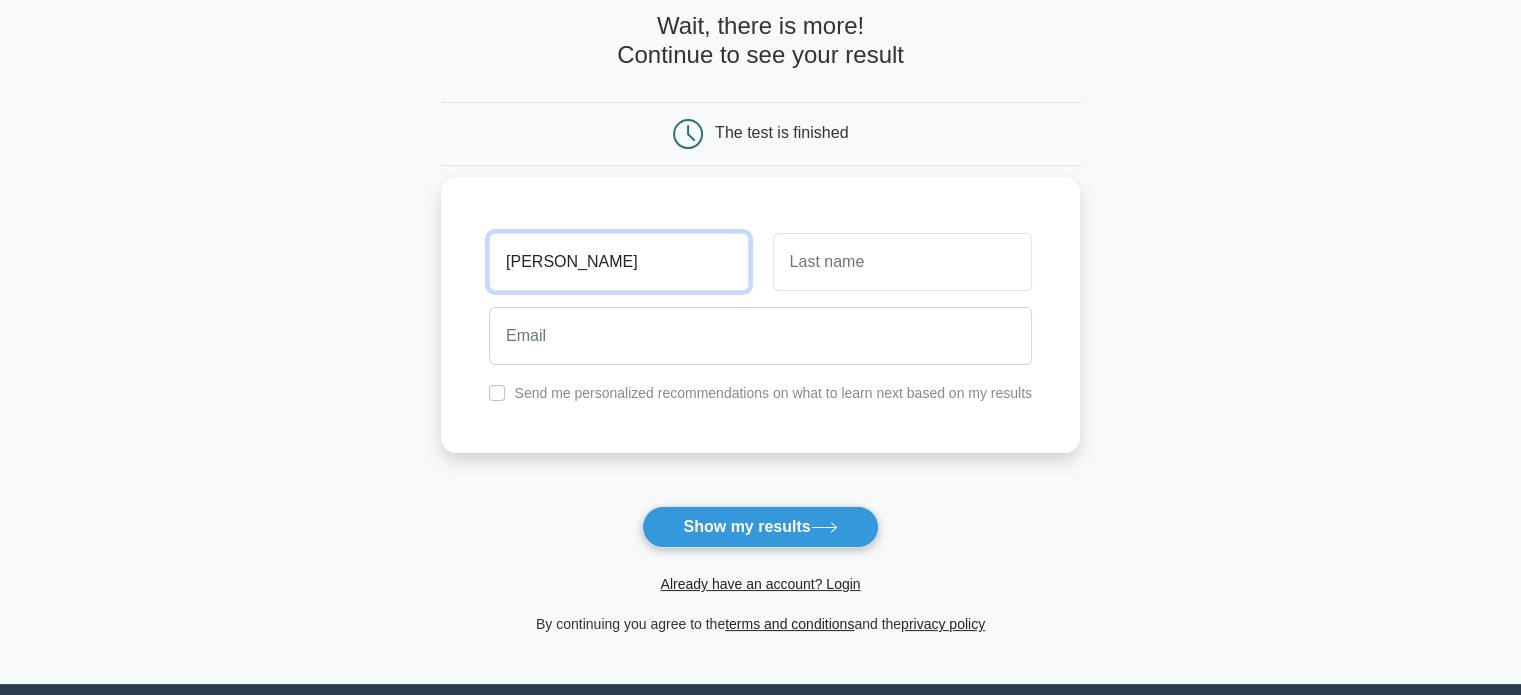 type on "john" 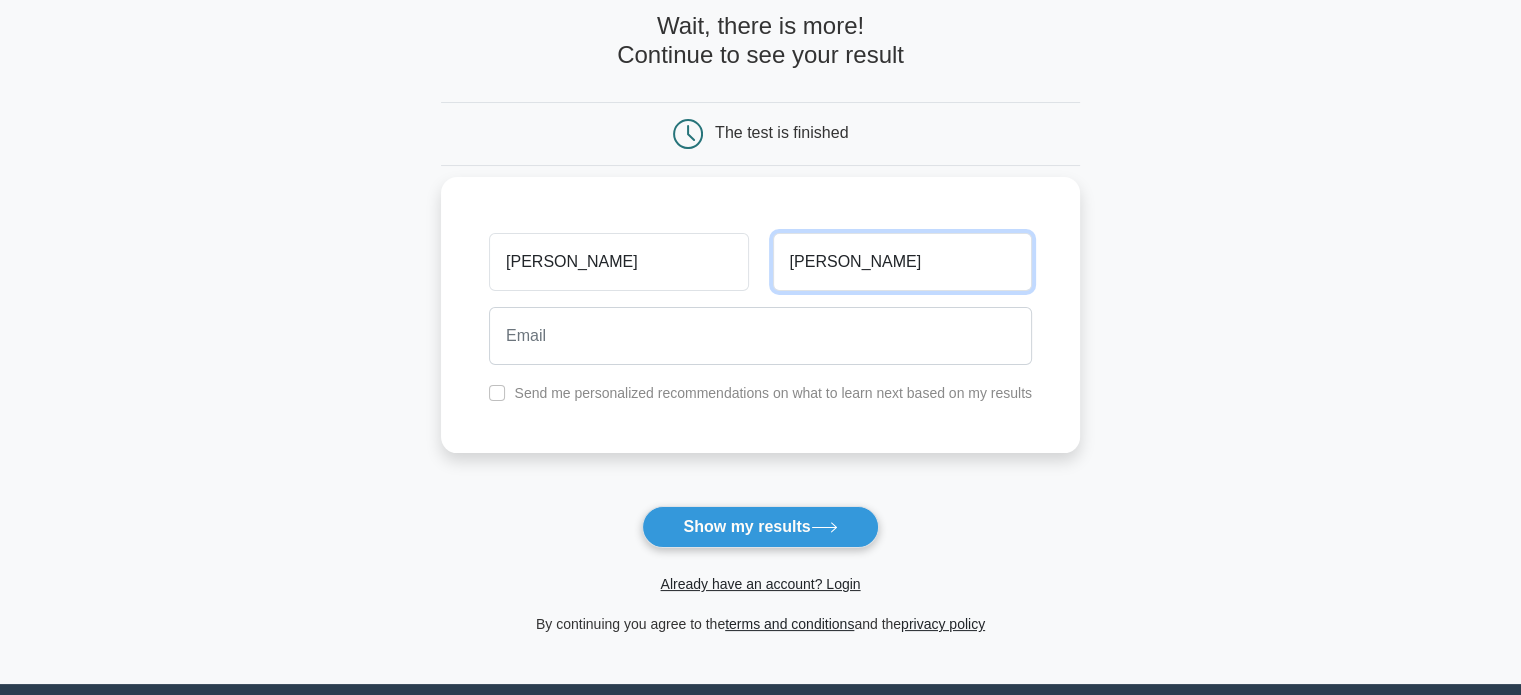type on "peter" 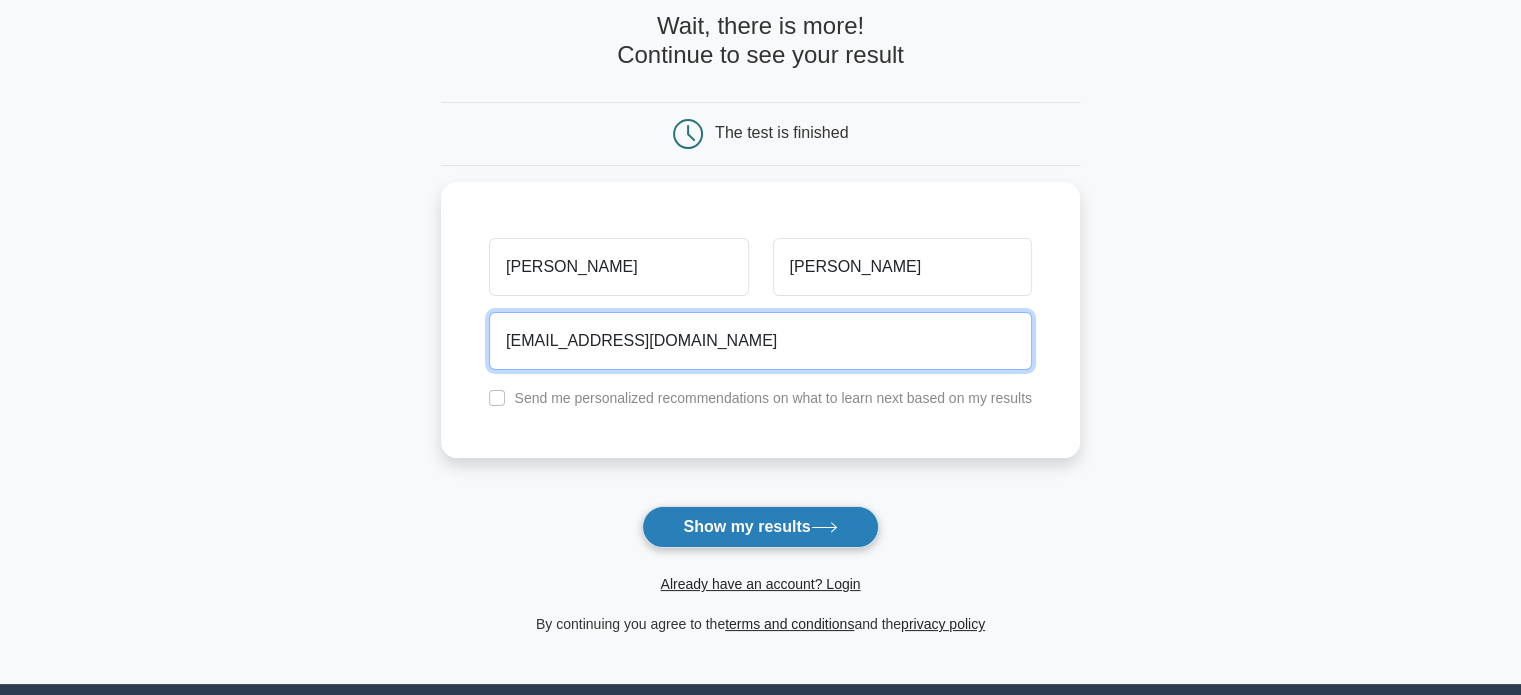 type on "jpeter@gmail.com" 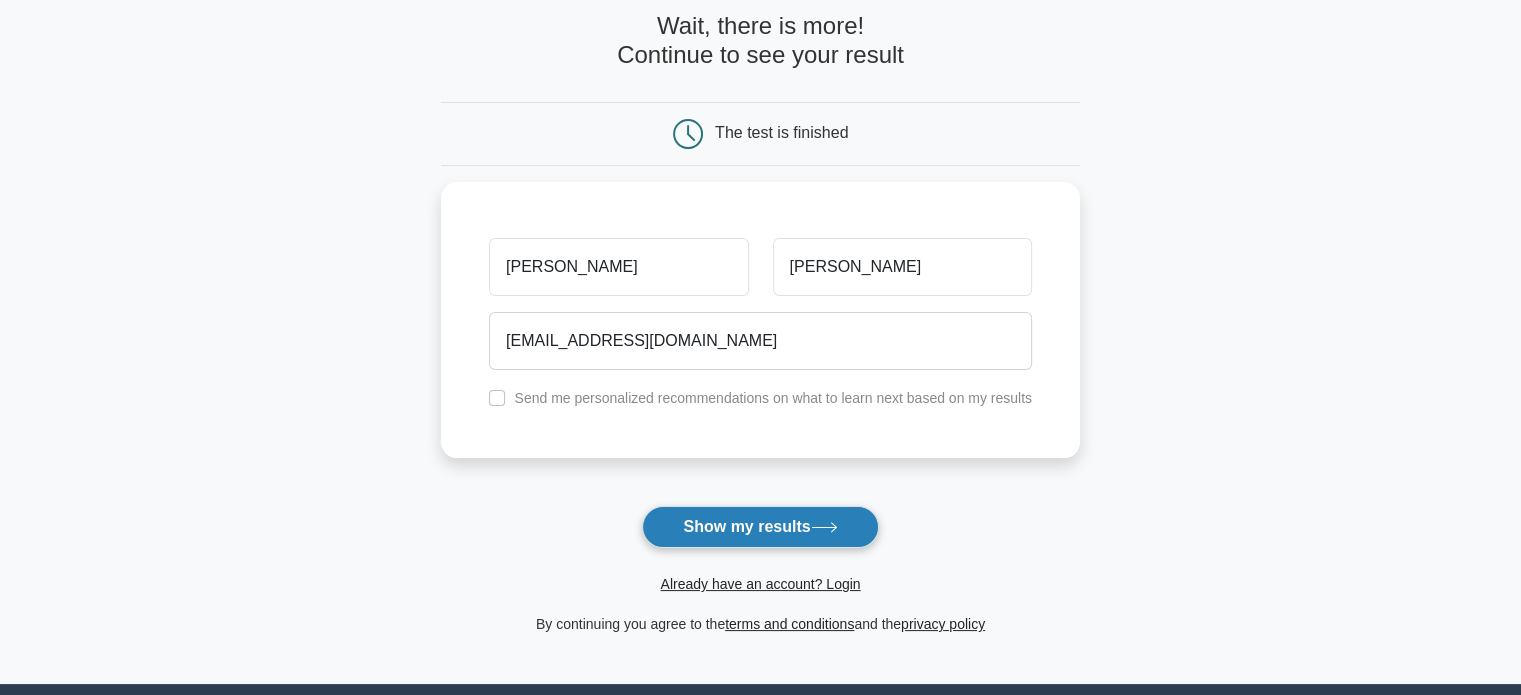click on "Show my results" at bounding box center [760, 527] 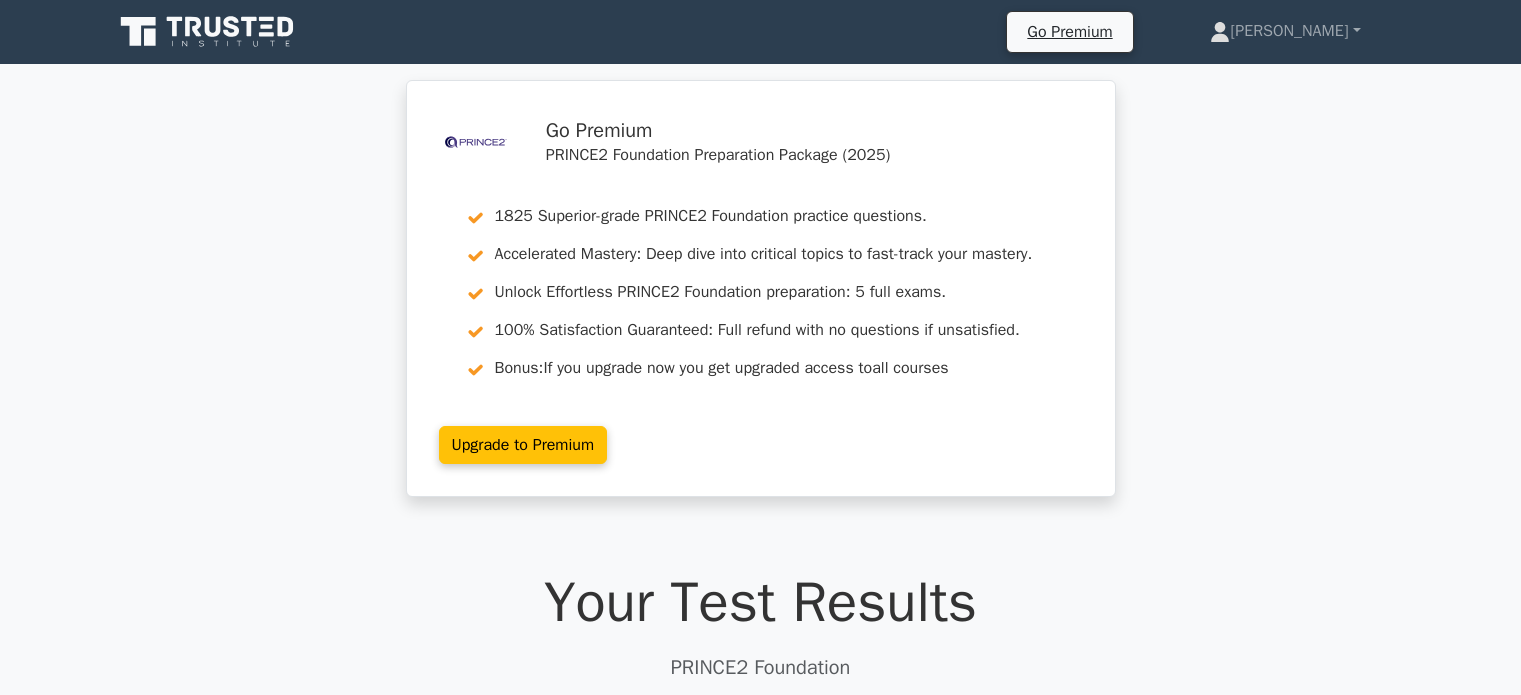 scroll, scrollTop: 0, scrollLeft: 0, axis: both 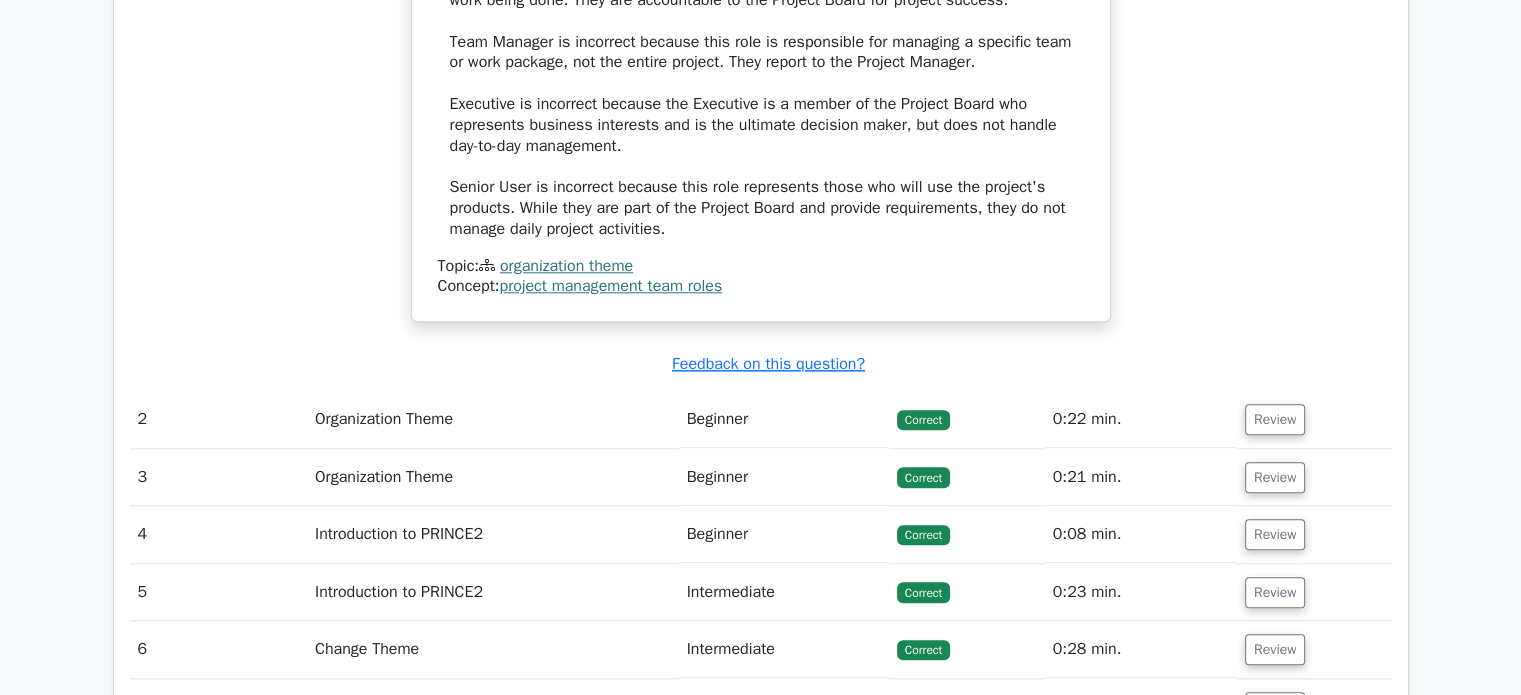 click on "Organization Theme" at bounding box center (493, 419) 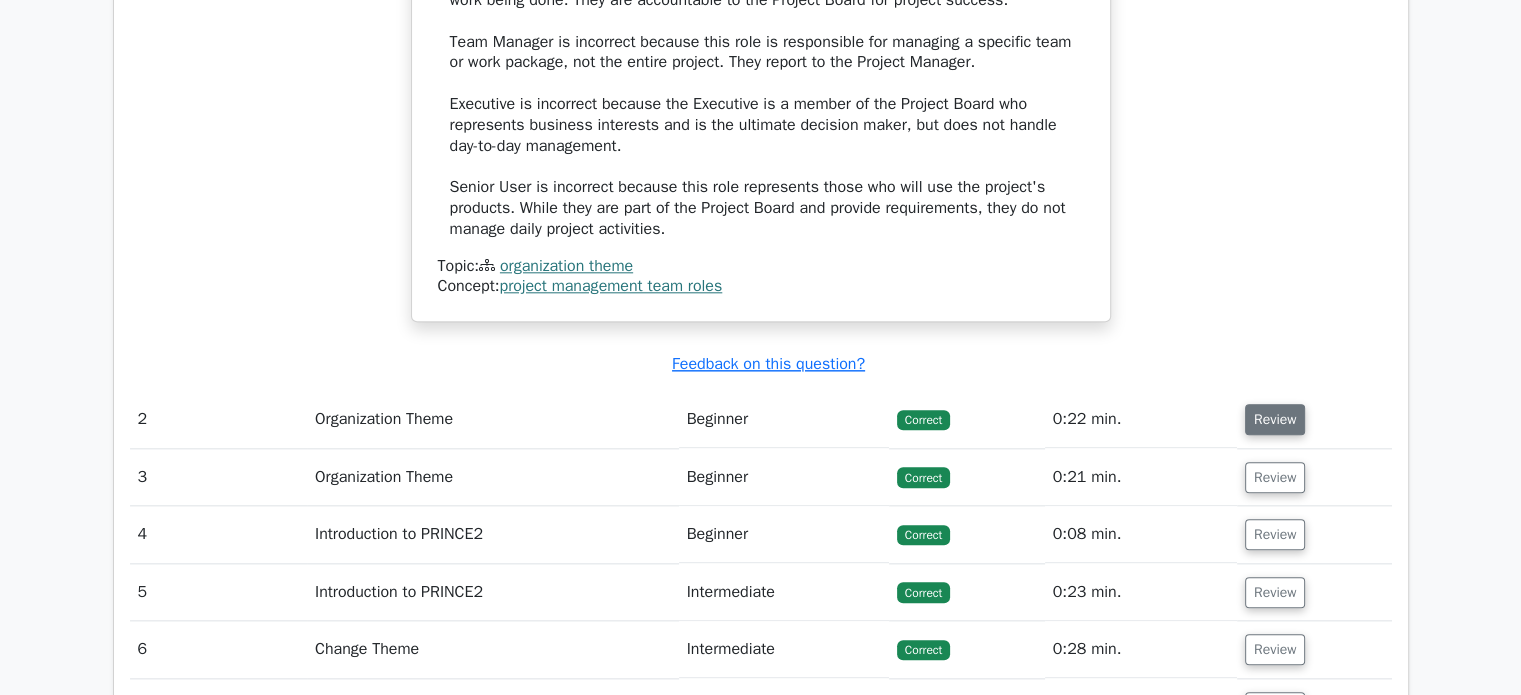 click on "Review" at bounding box center (1275, 419) 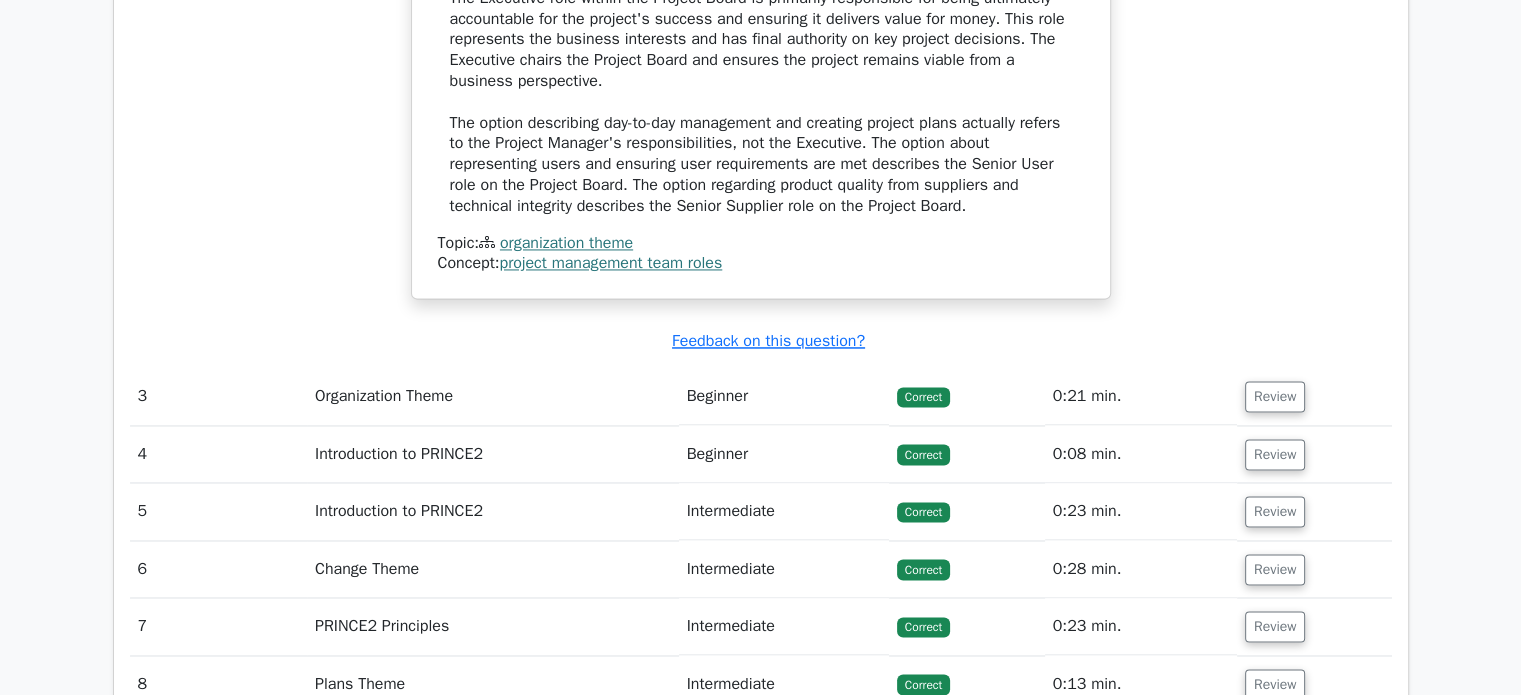 scroll, scrollTop: 3083, scrollLeft: 0, axis: vertical 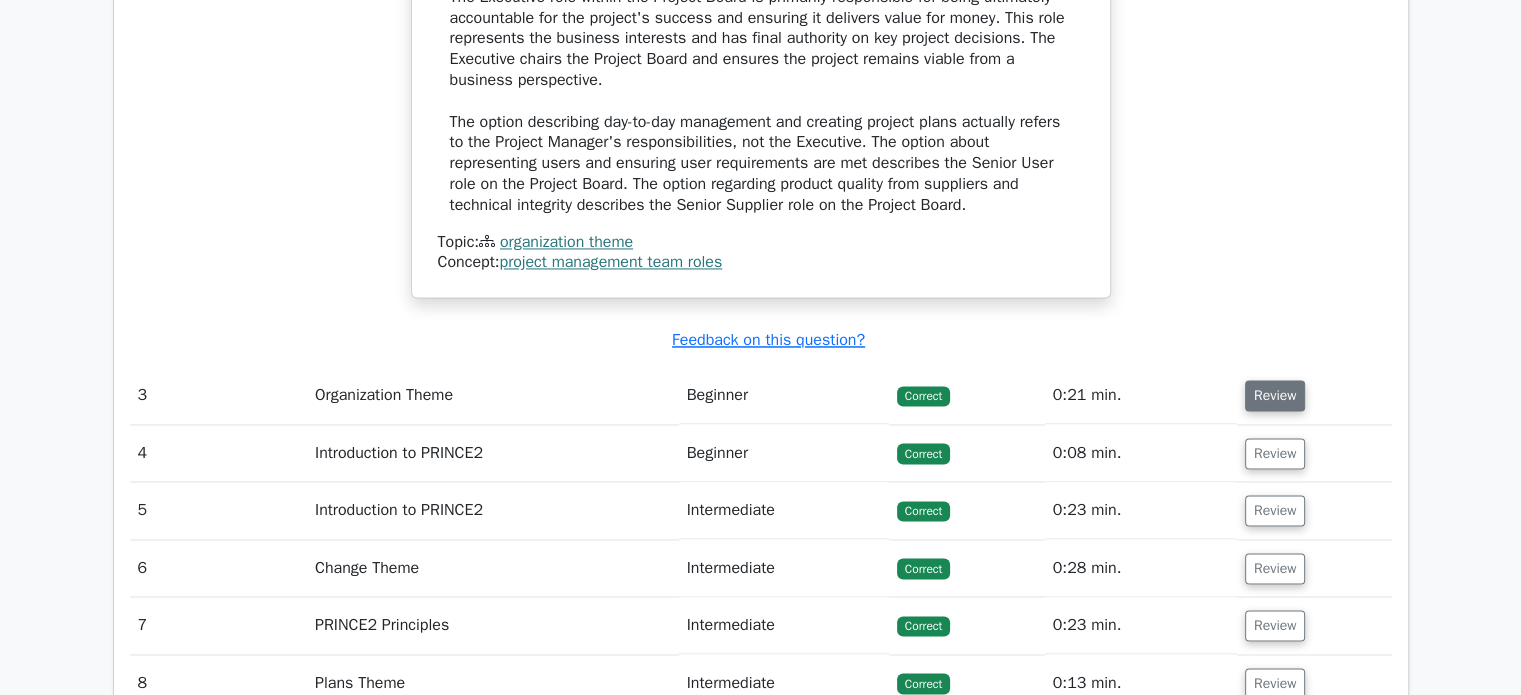 click on "Review" at bounding box center [1275, 395] 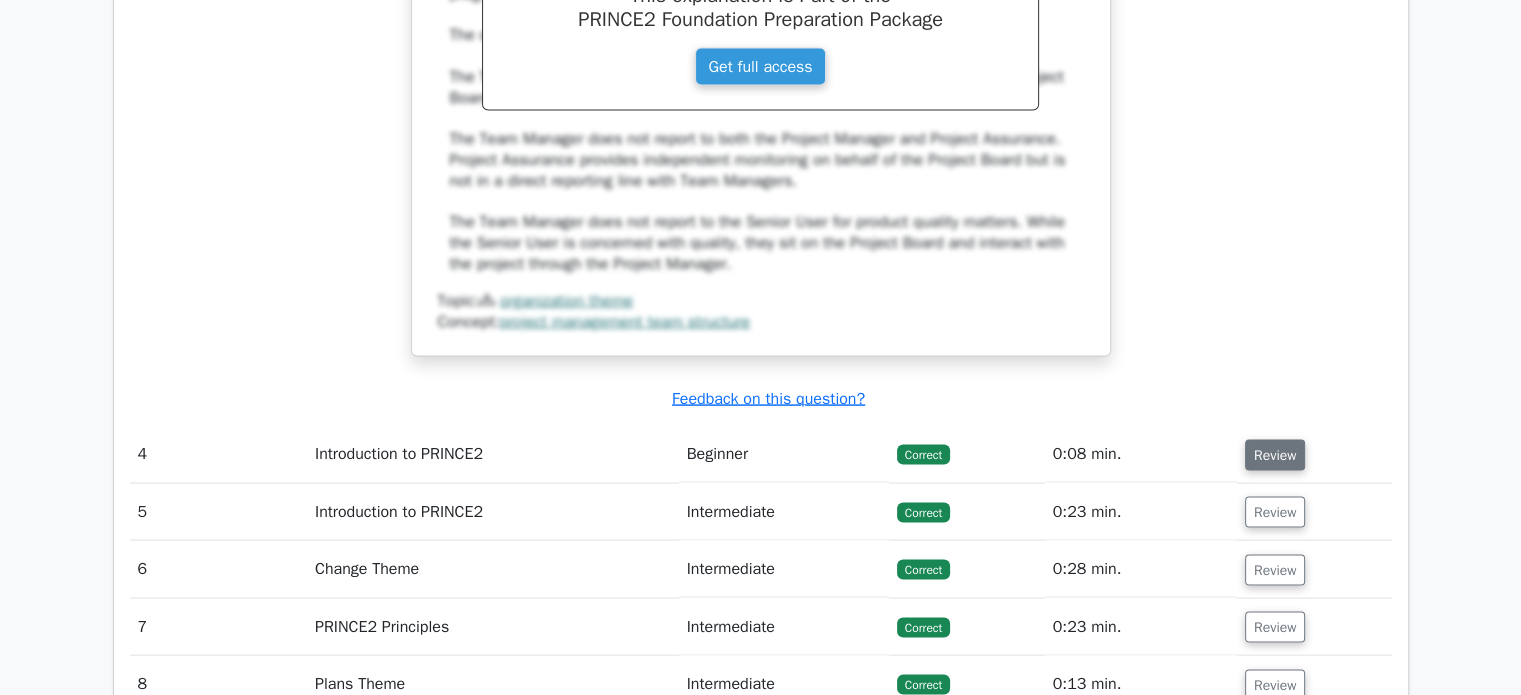 scroll, scrollTop: 4042, scrollLeft: 0, axis: vertical 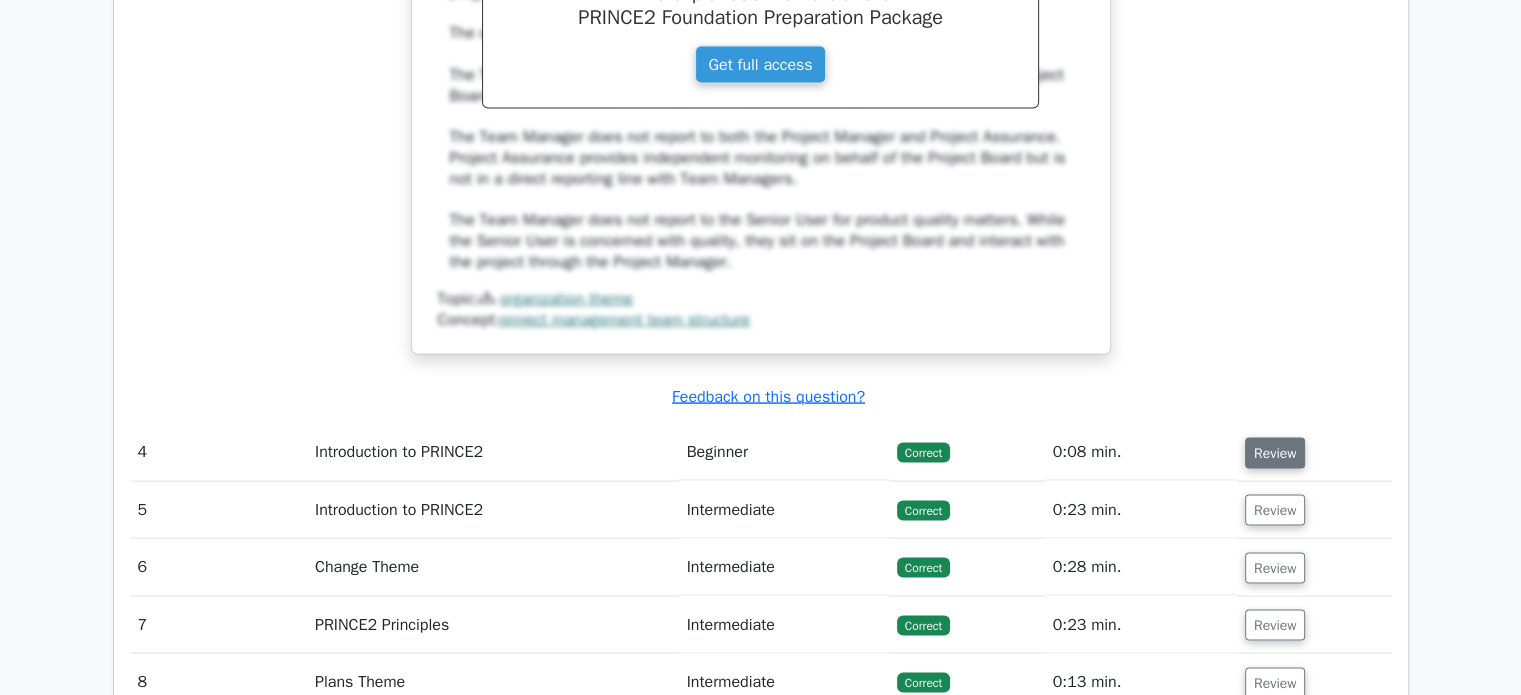 click on "Review" at bounding box center (1275, 453) 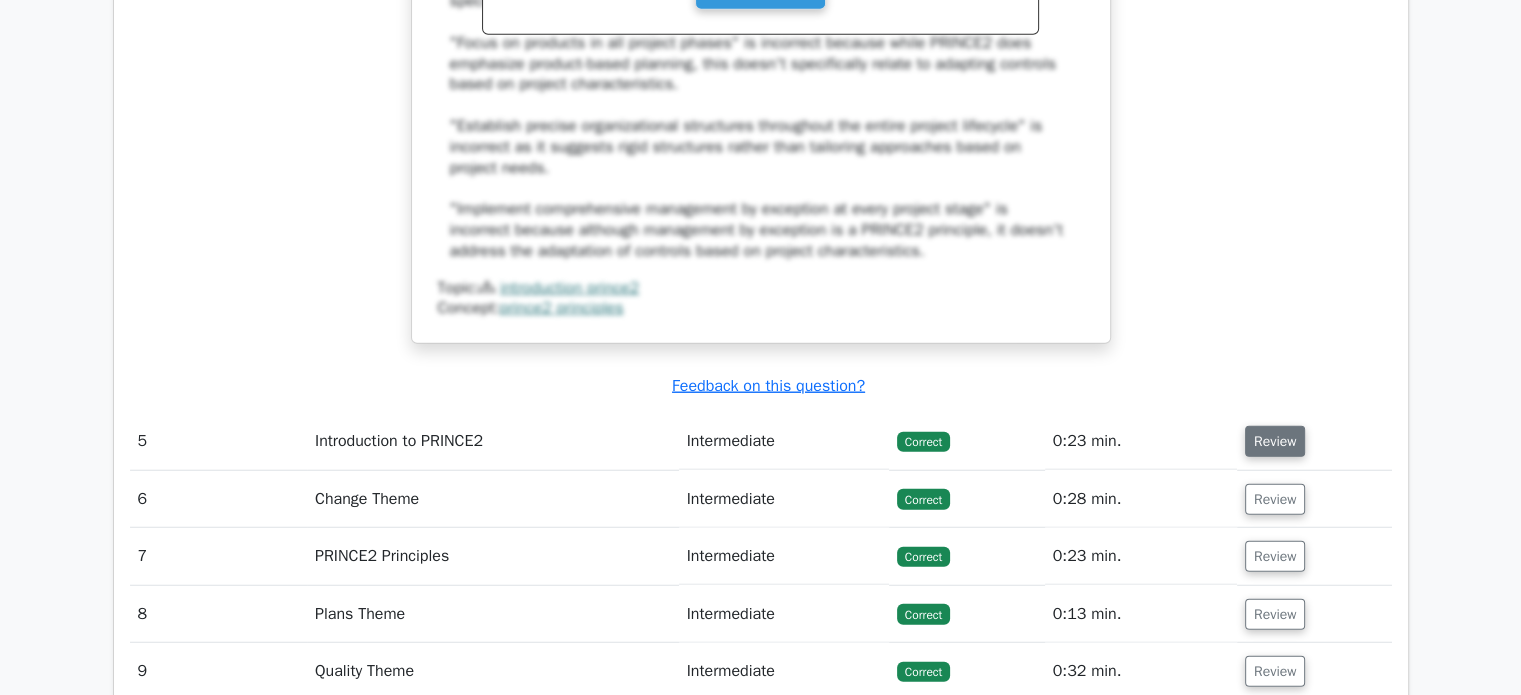 scroll, scrollTop: 5116, scrollLeft: 0, axis: vertical 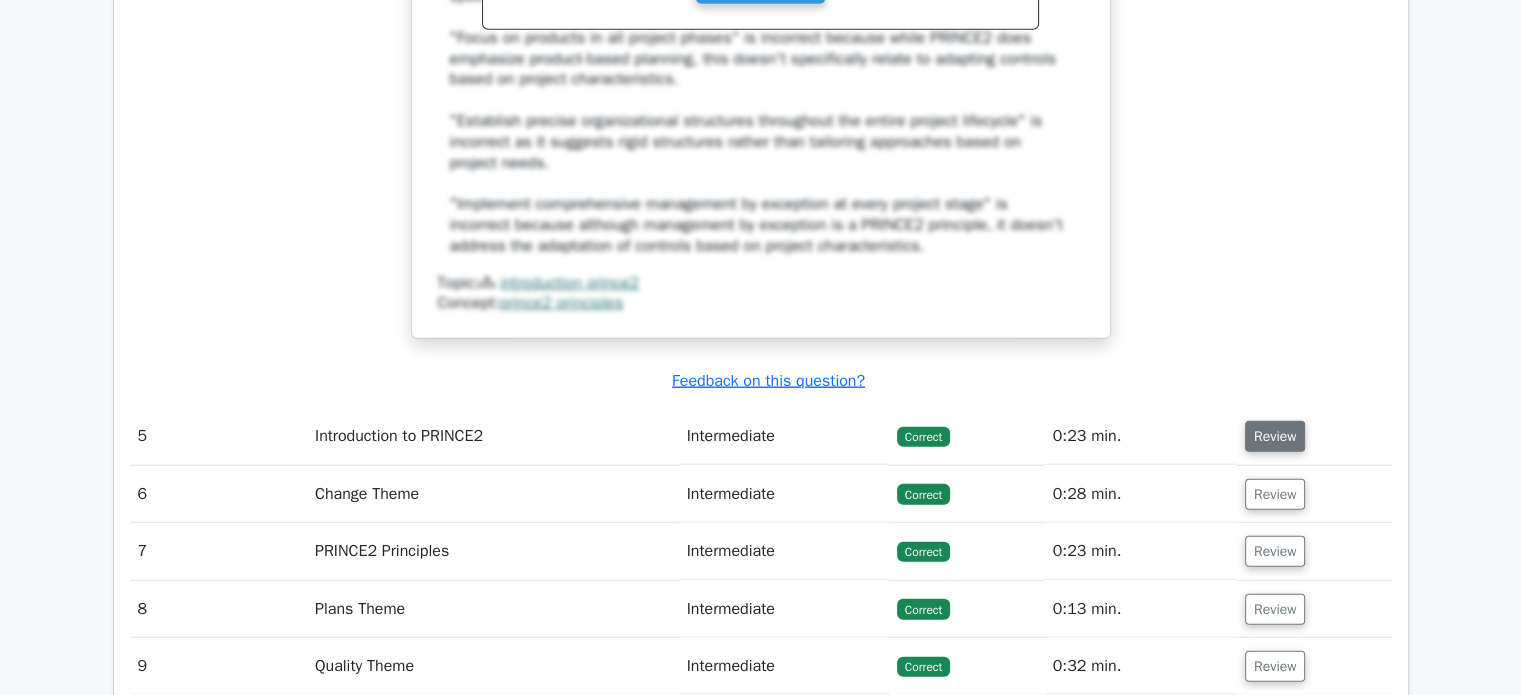 click on "Review" at bounding box center (1275, 436) 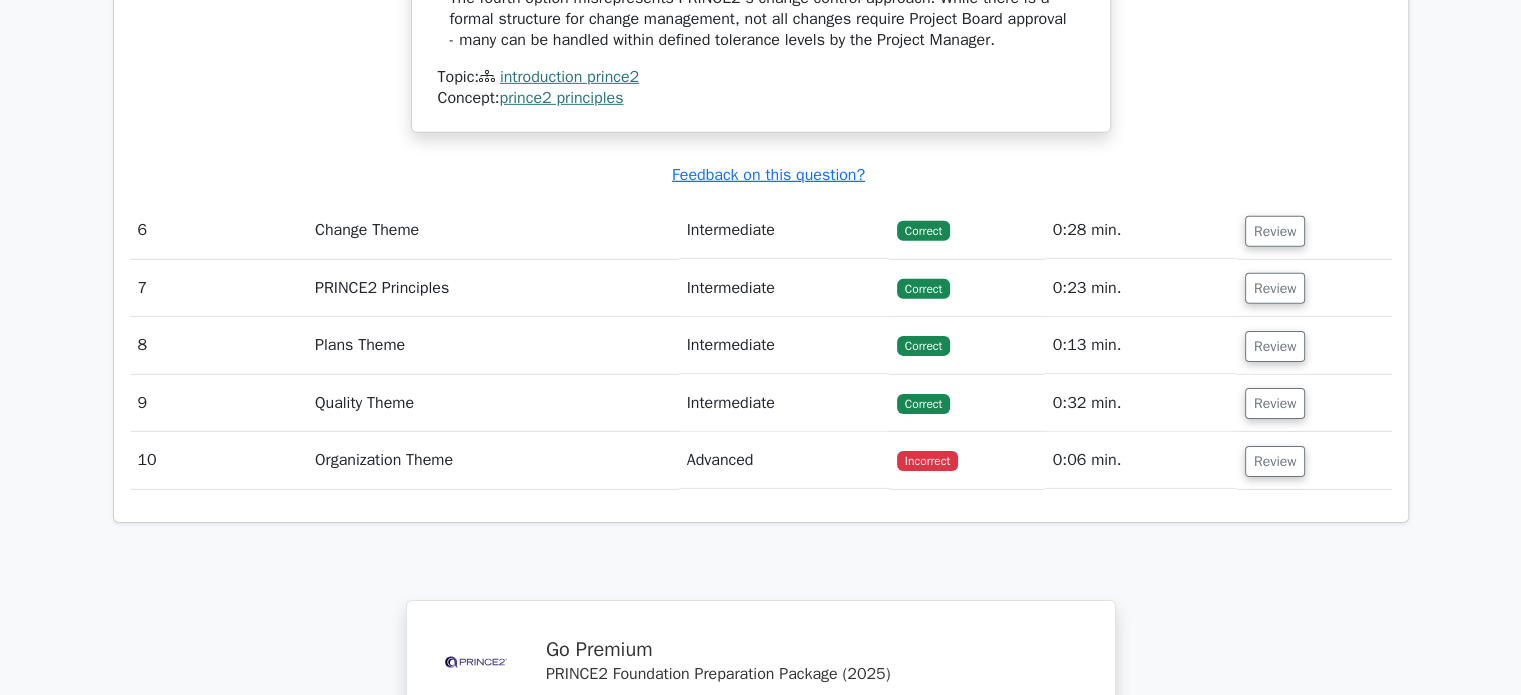 scroll, scrollTop: 6352, scrollLeft: 0, axis: vertical 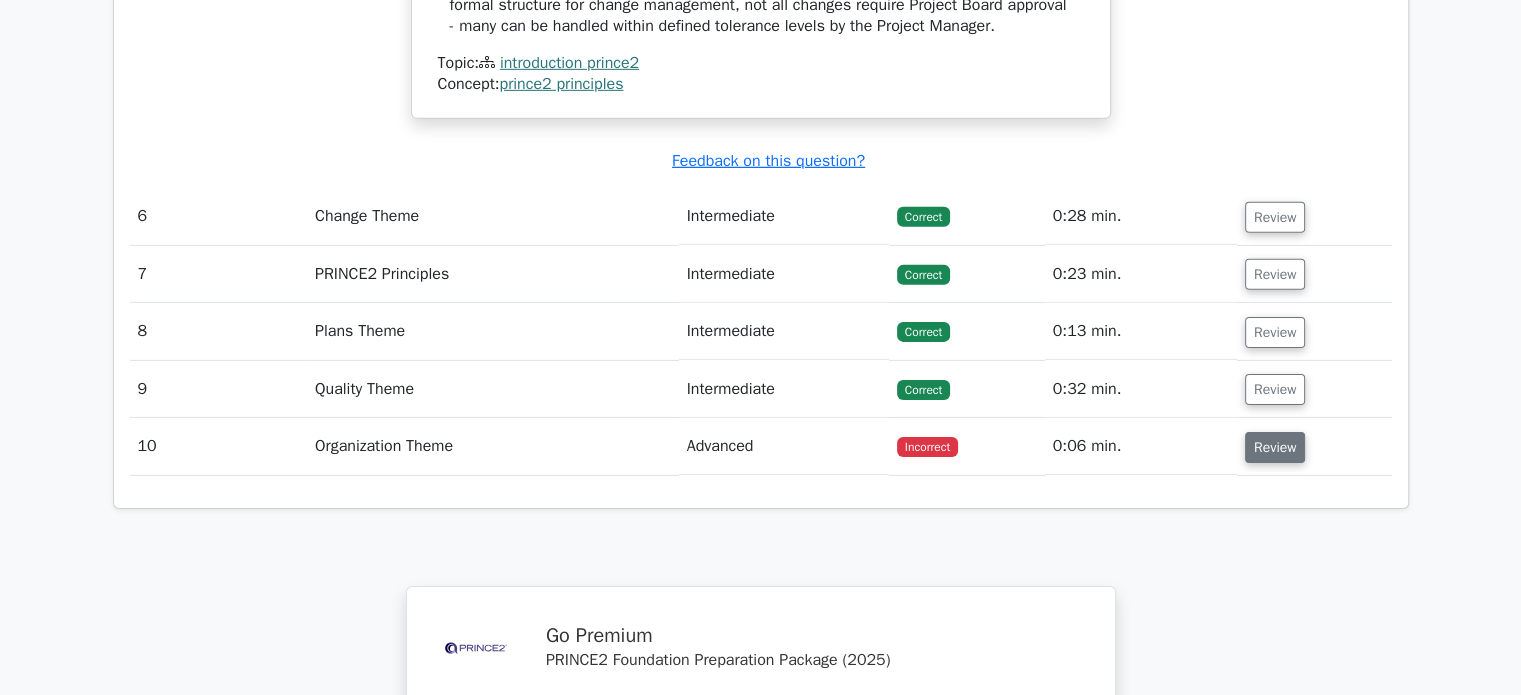 click on "Review" at bounding box center [1275, 447] 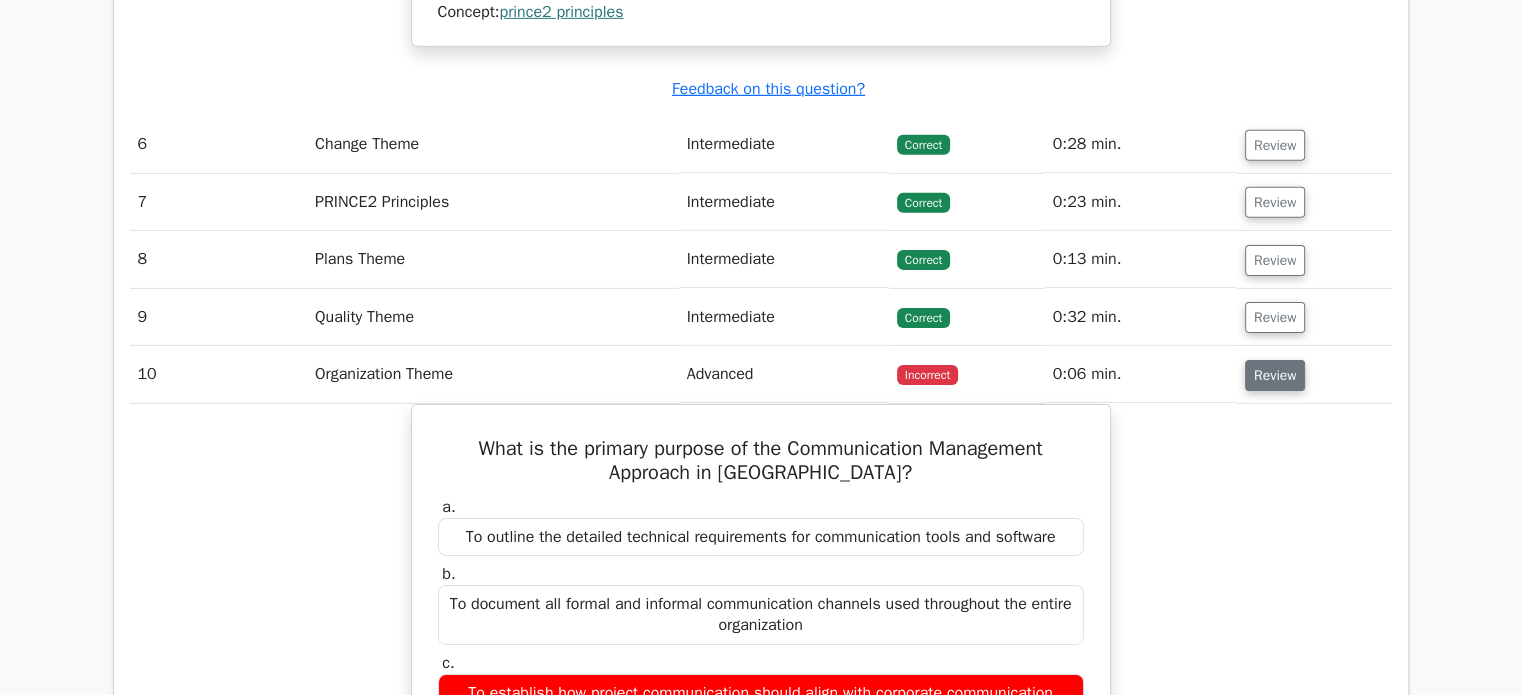 scroll, scrollTop: 6424, scrollLeft: 0, axis: vertical 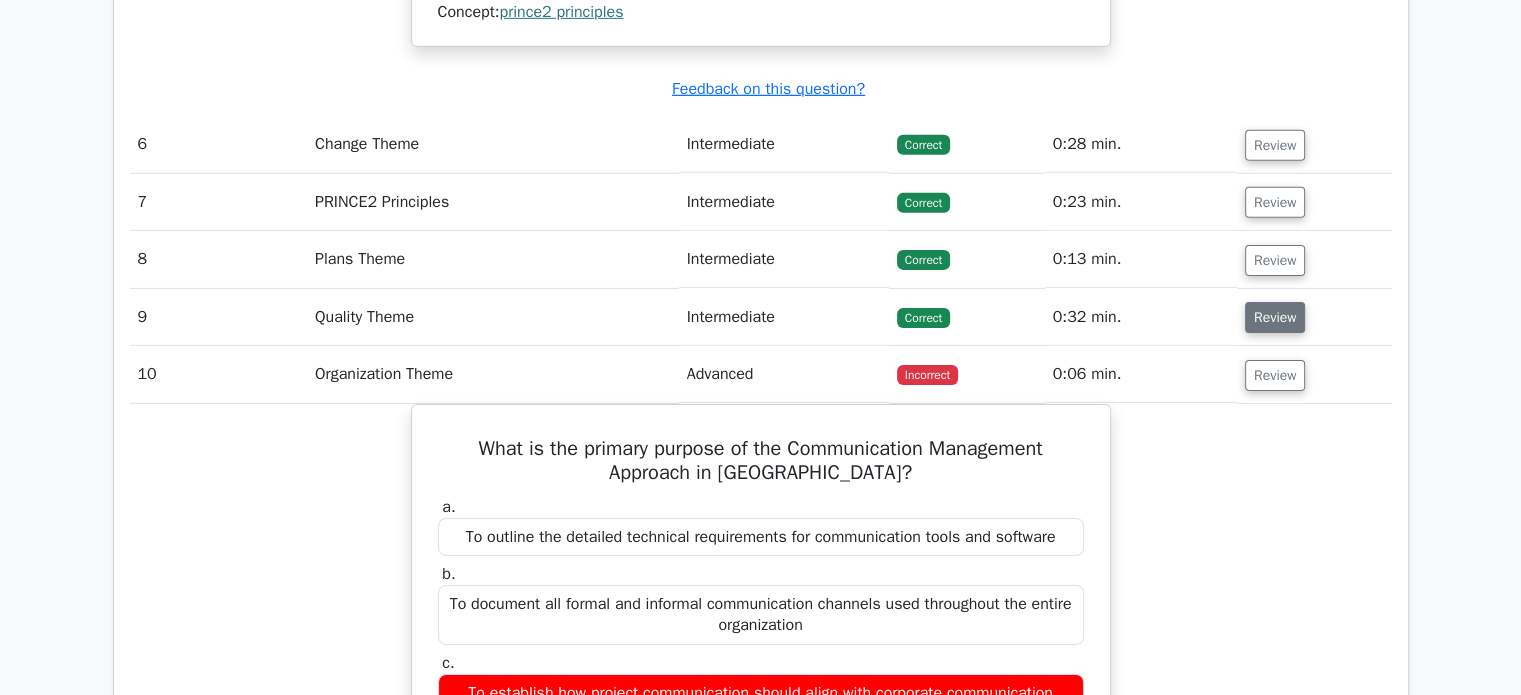 click on "Review" at bounding box center (1275, 317) 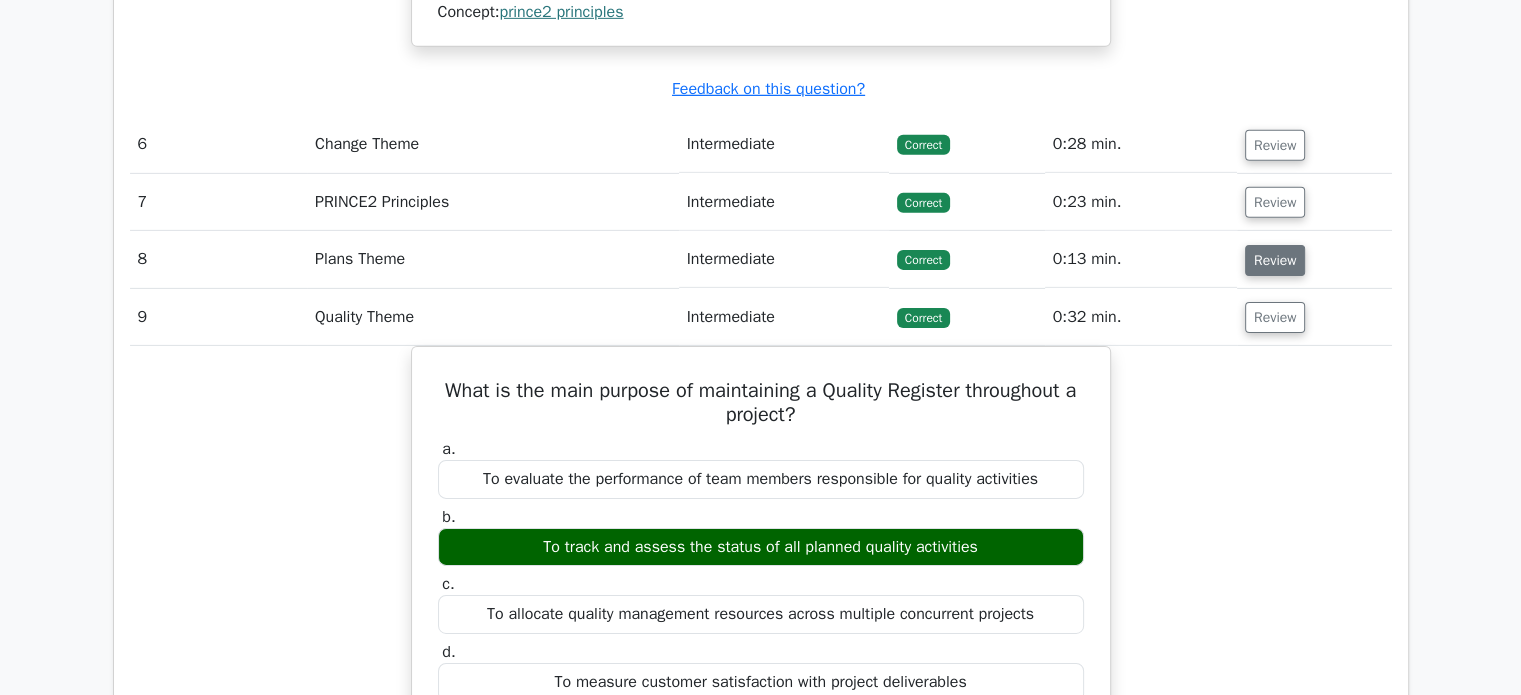 click on "Review" at bounding box center [1275, 260] 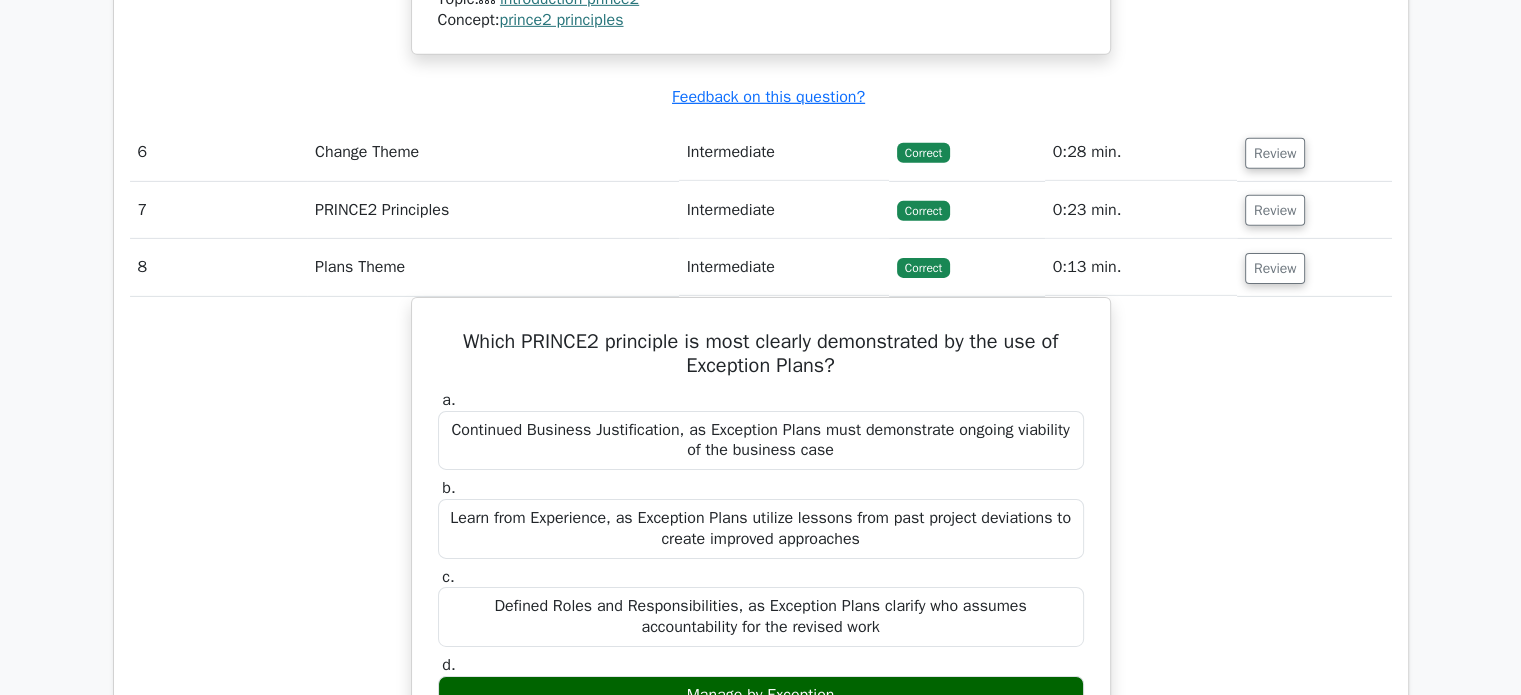 scroll, scrollTop: 6415, scrollLeft: 0, axis: vertical 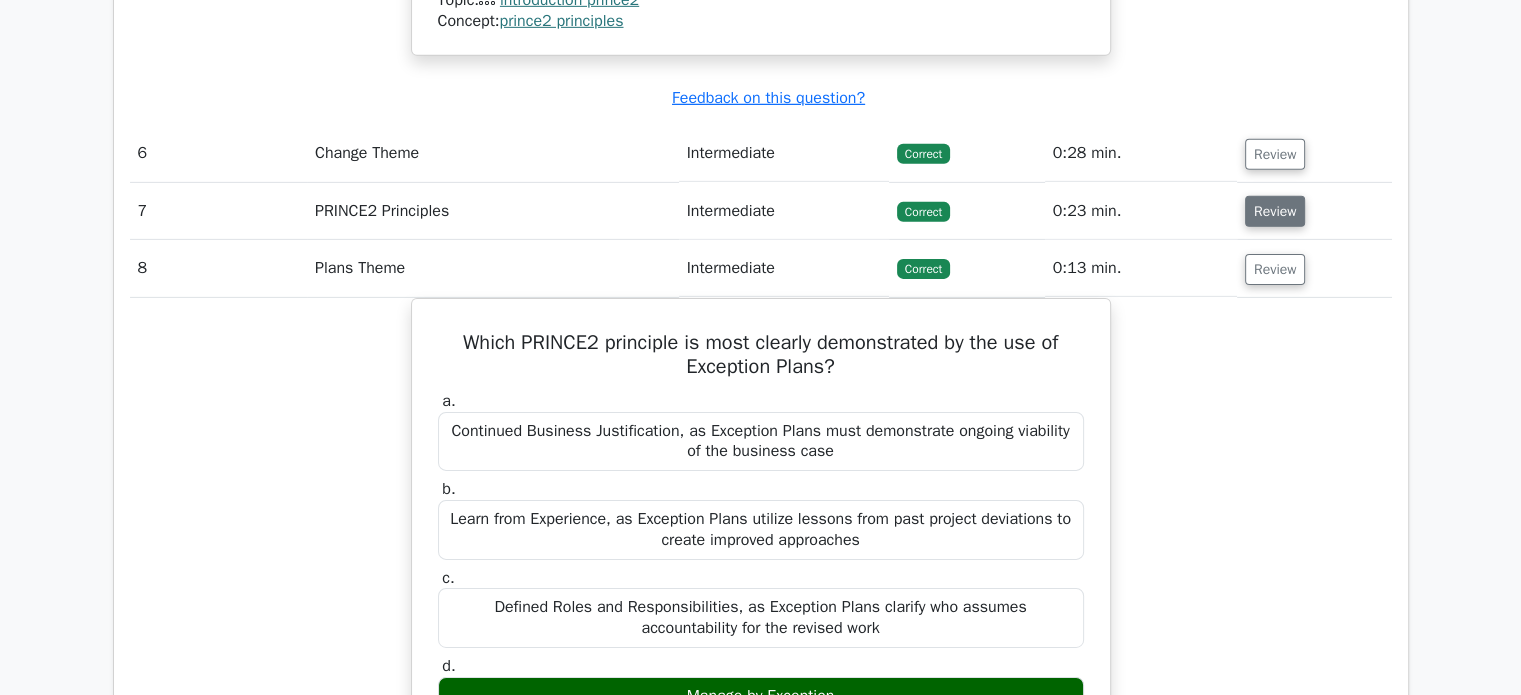 click on "Review" at bounding box center [1275, 211] 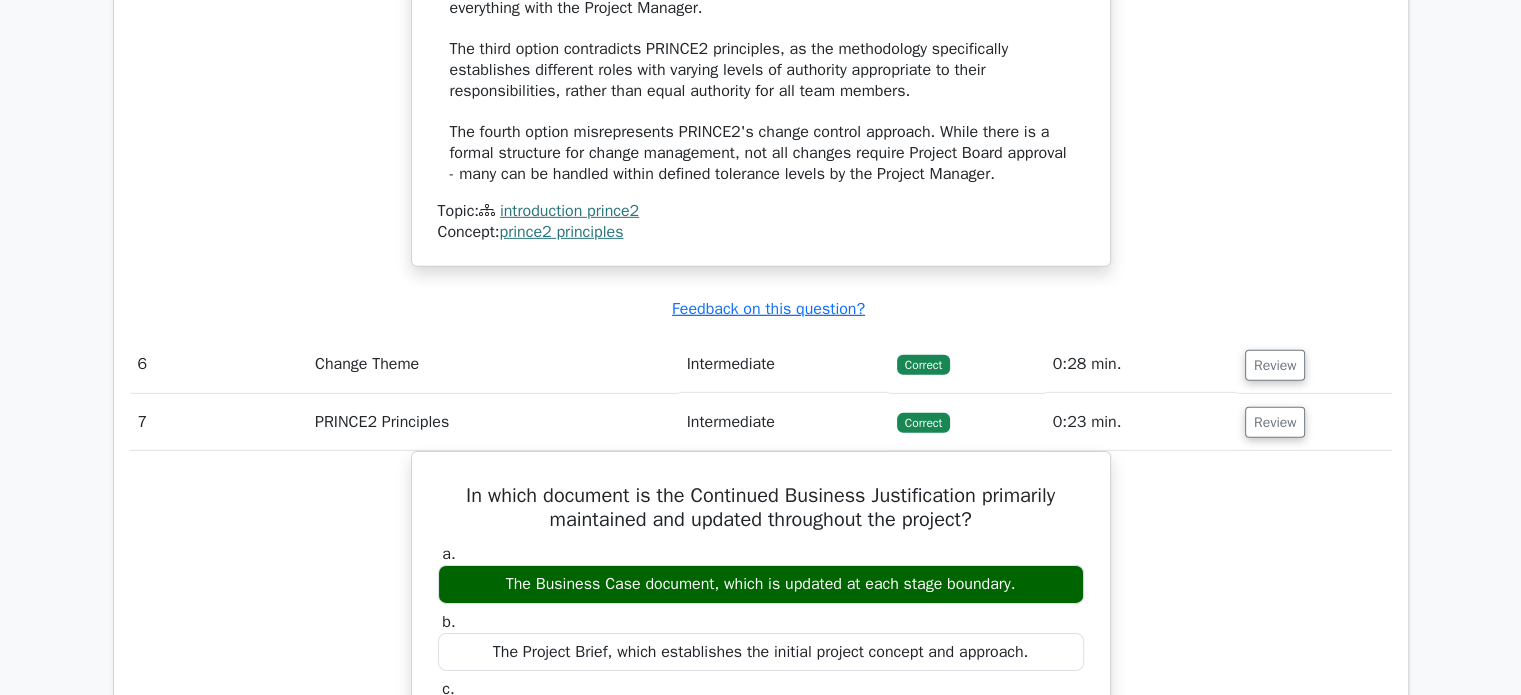 scroll, scrollTop: 6206, scrollLeft: 0, axis: vertical 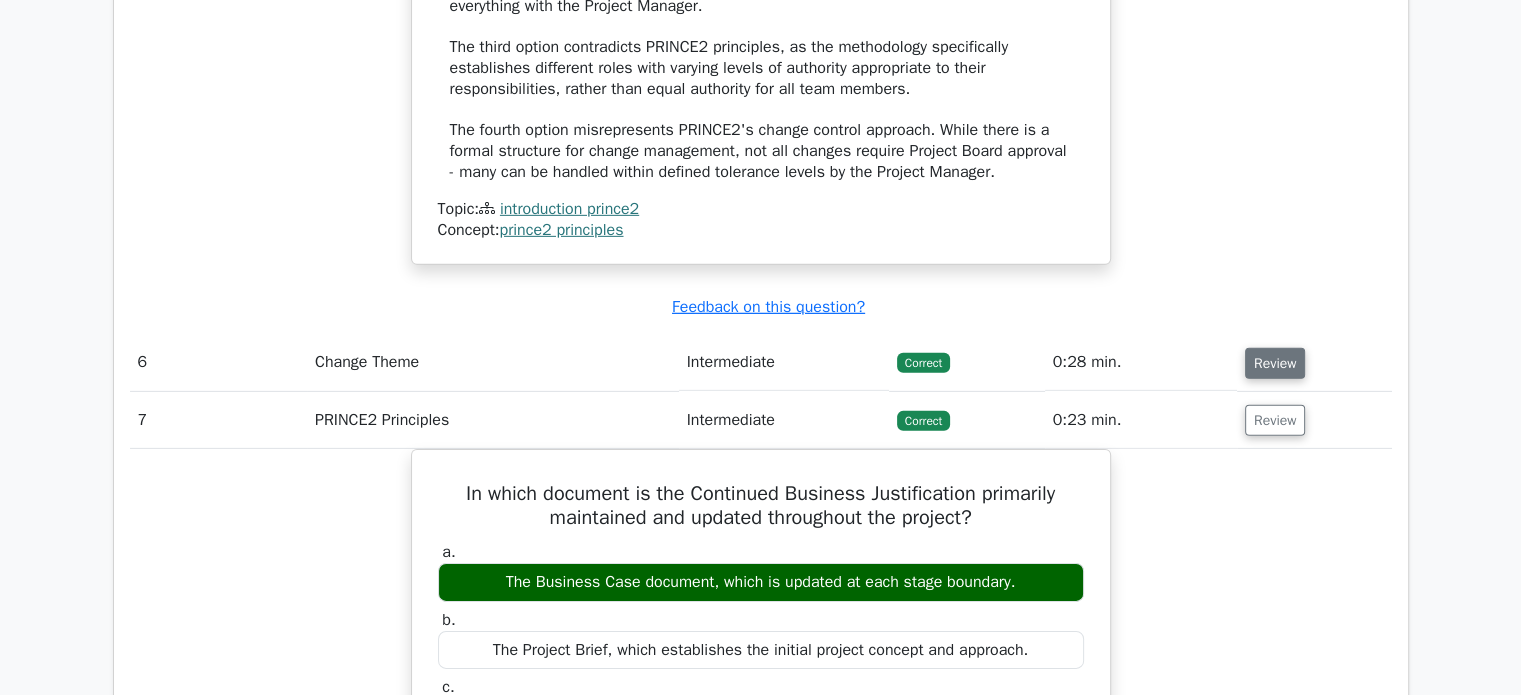 click on "Review" at bounding box center [1275, 363] 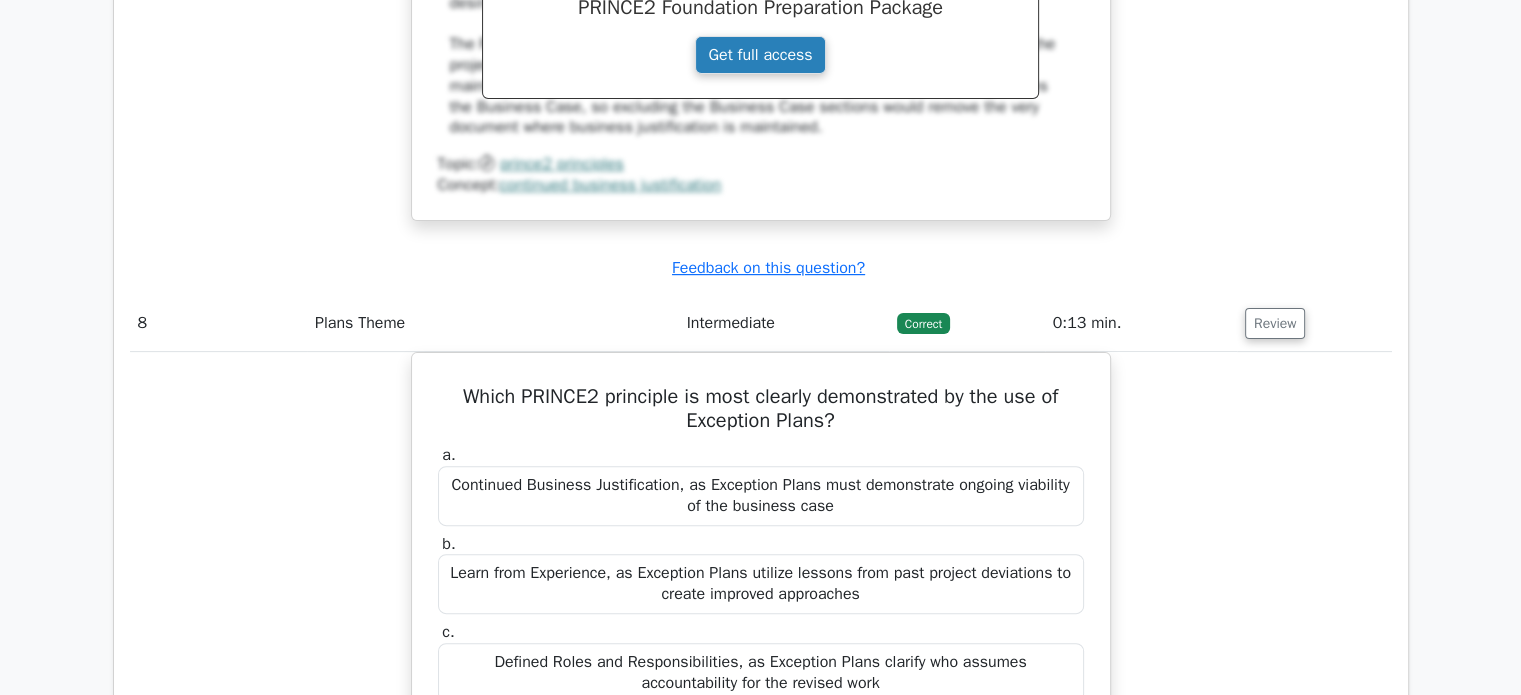 scroll, scrollTop: 8120, scrollLeft: 0, axis: vertical 